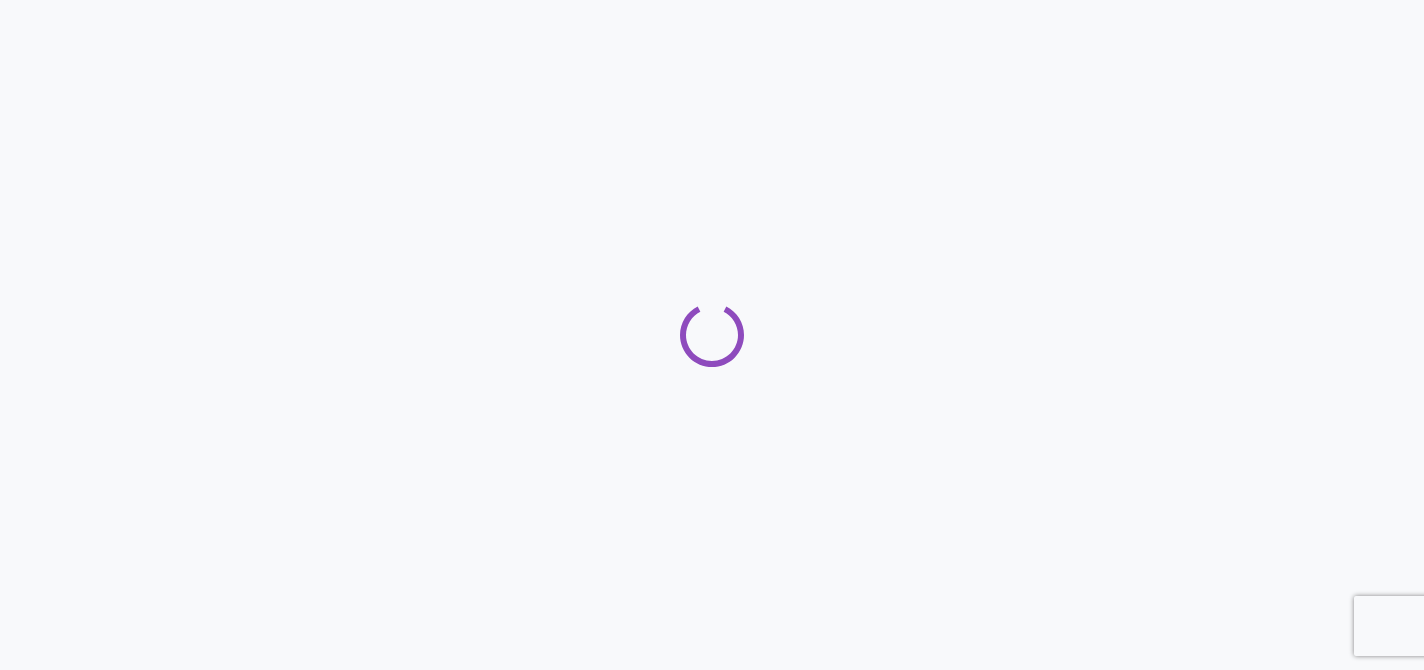 scroll, scrollTop: 0, scrollLeft: 0, axis: both 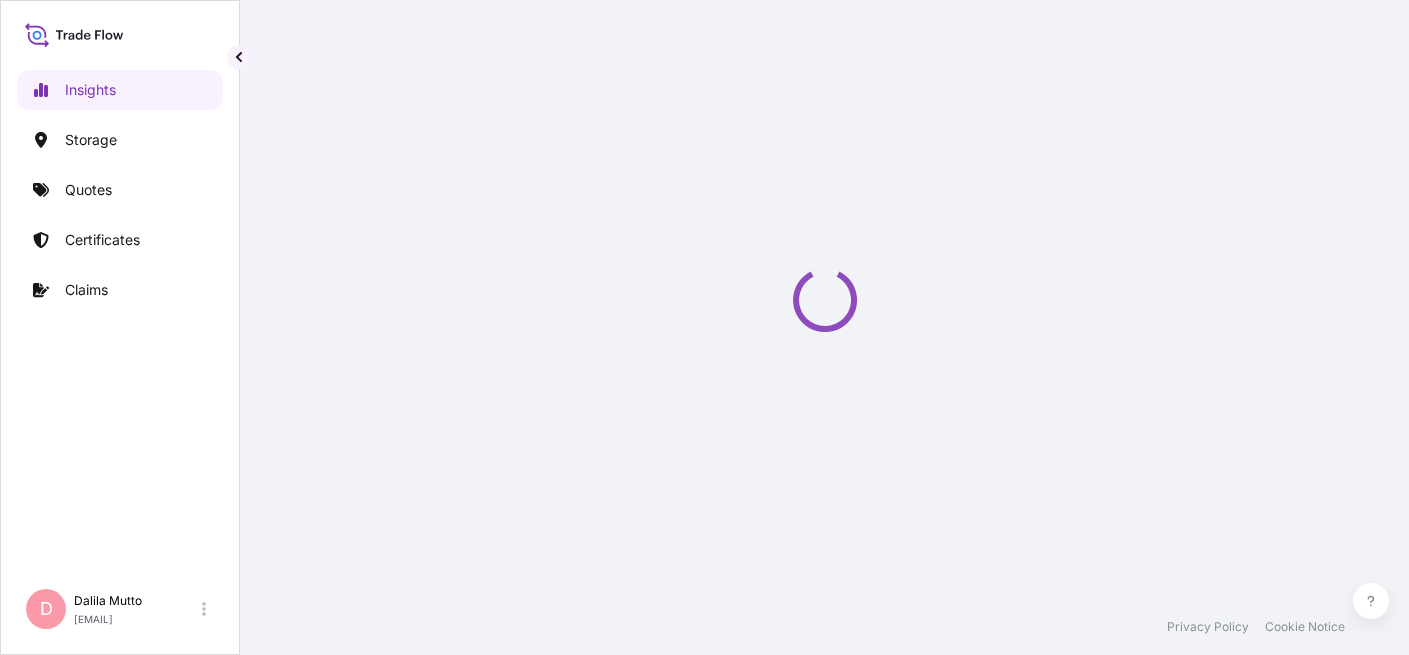 select on "2025" 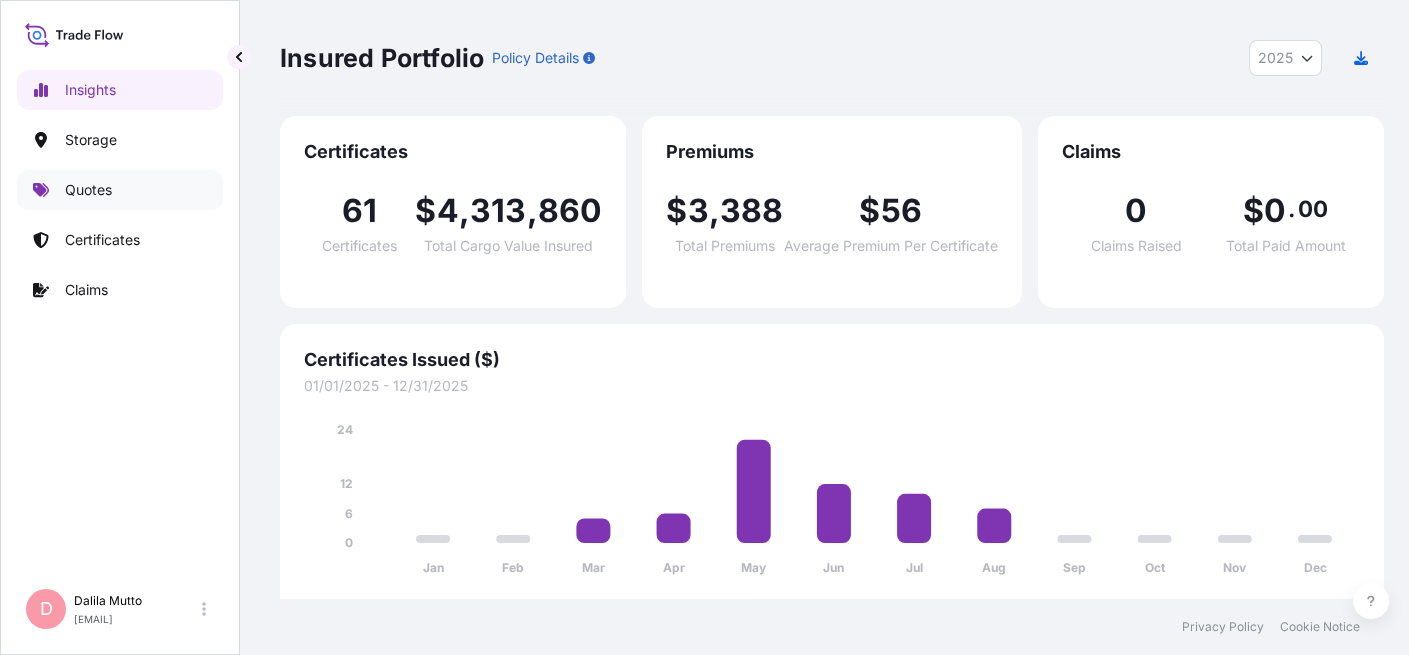 click on "Quotes" at bounding box center (120, 190) 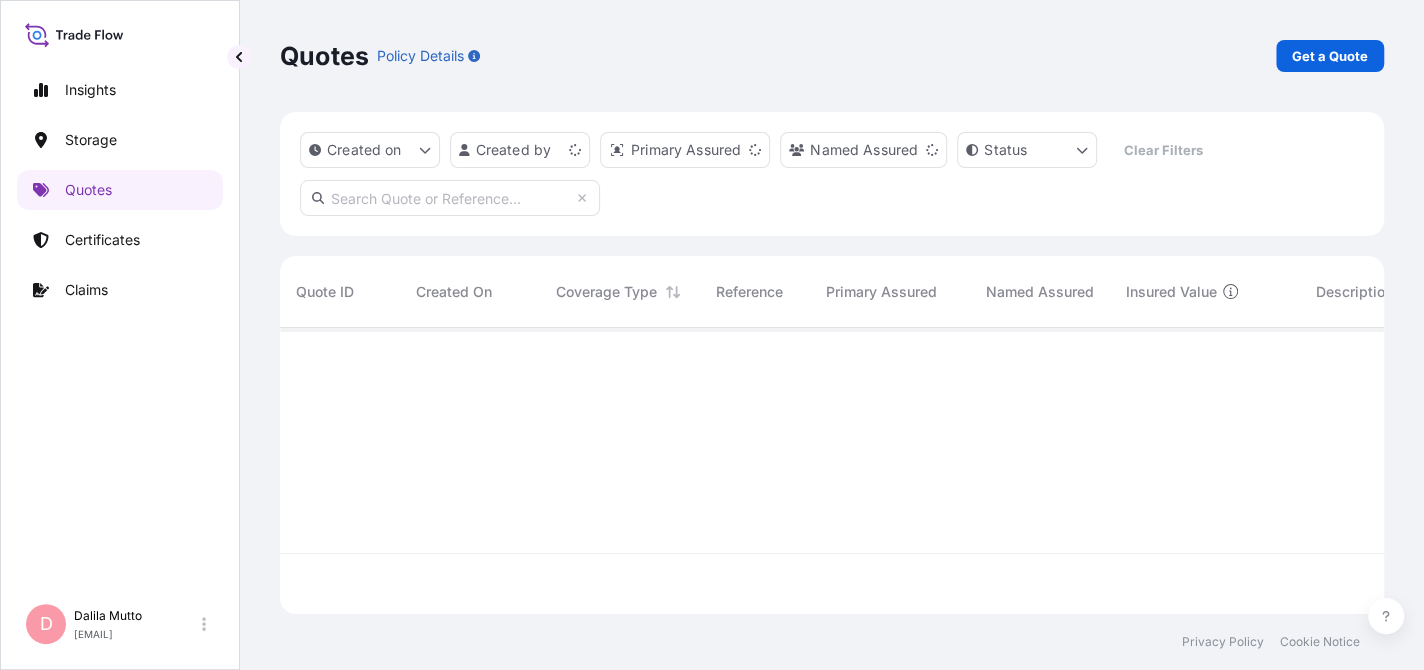 scroll, scrollTop: 15, scrollLeft: 16, axis: both 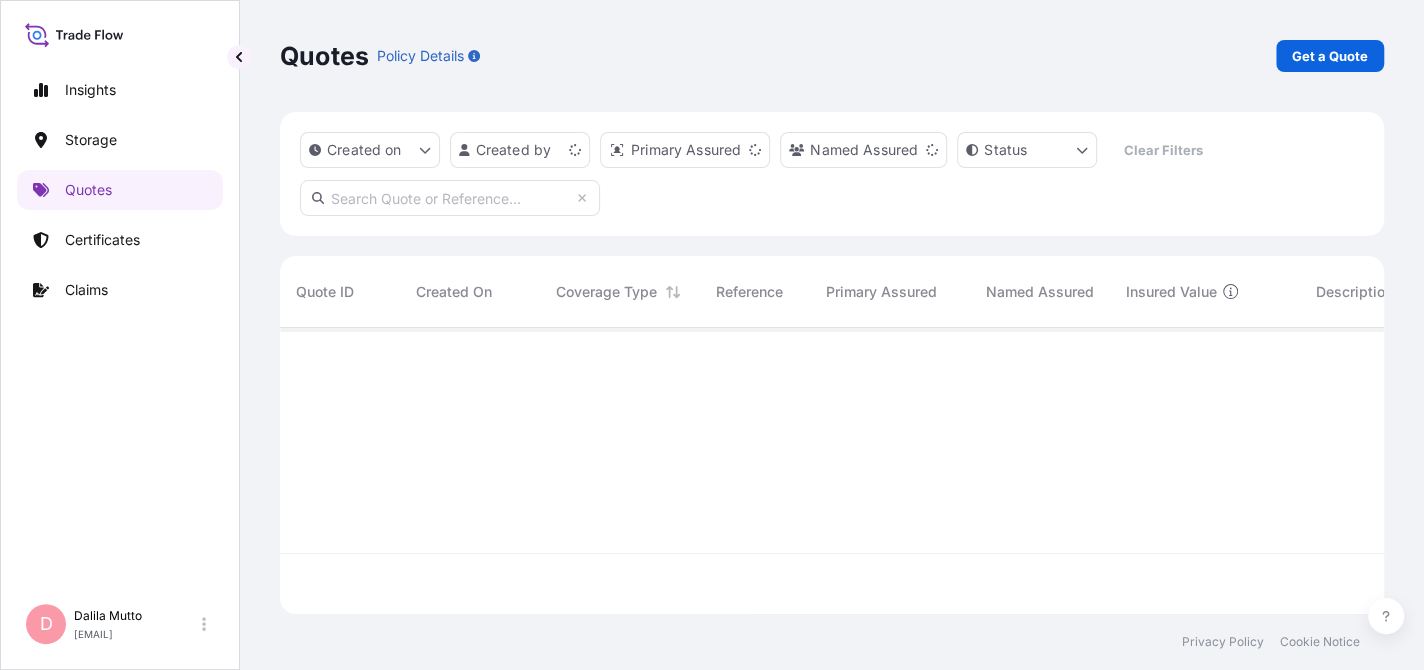 click on "Get a Quote" at bounding box center (1330, 56) 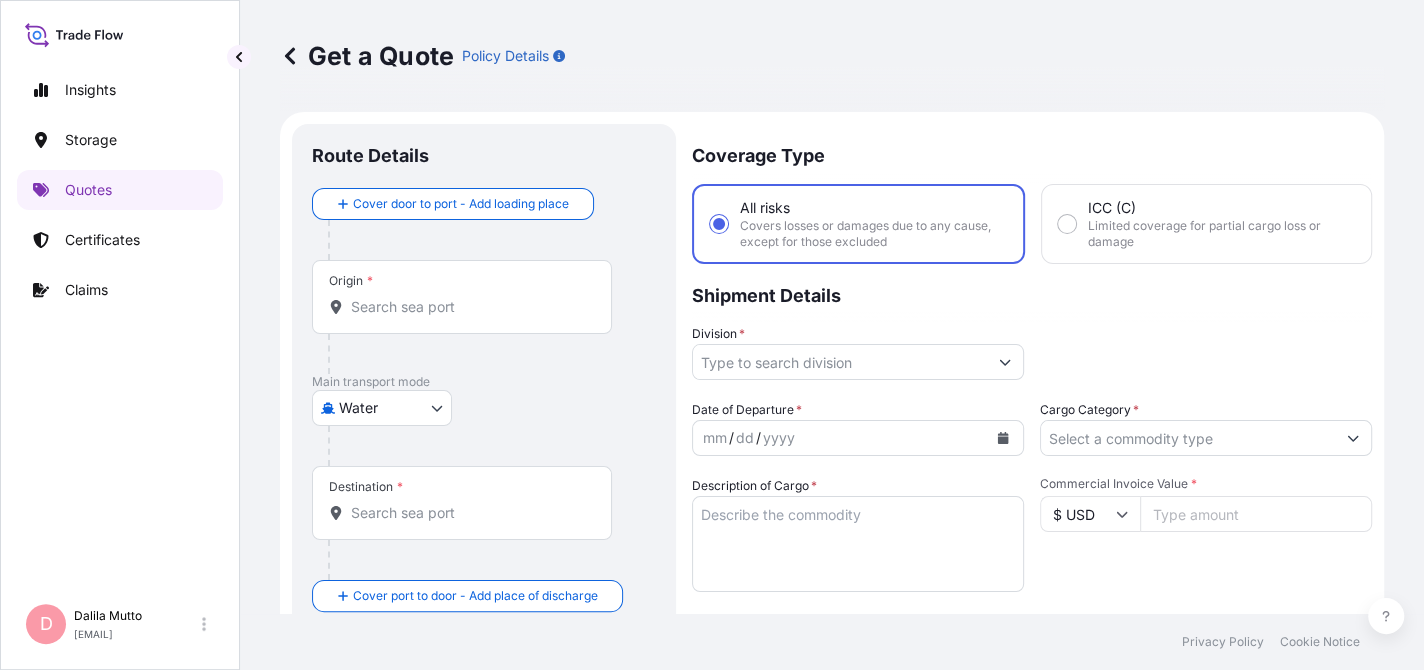 scroll, scrollTop: 31, scrollLeft: 0, axis: vertical 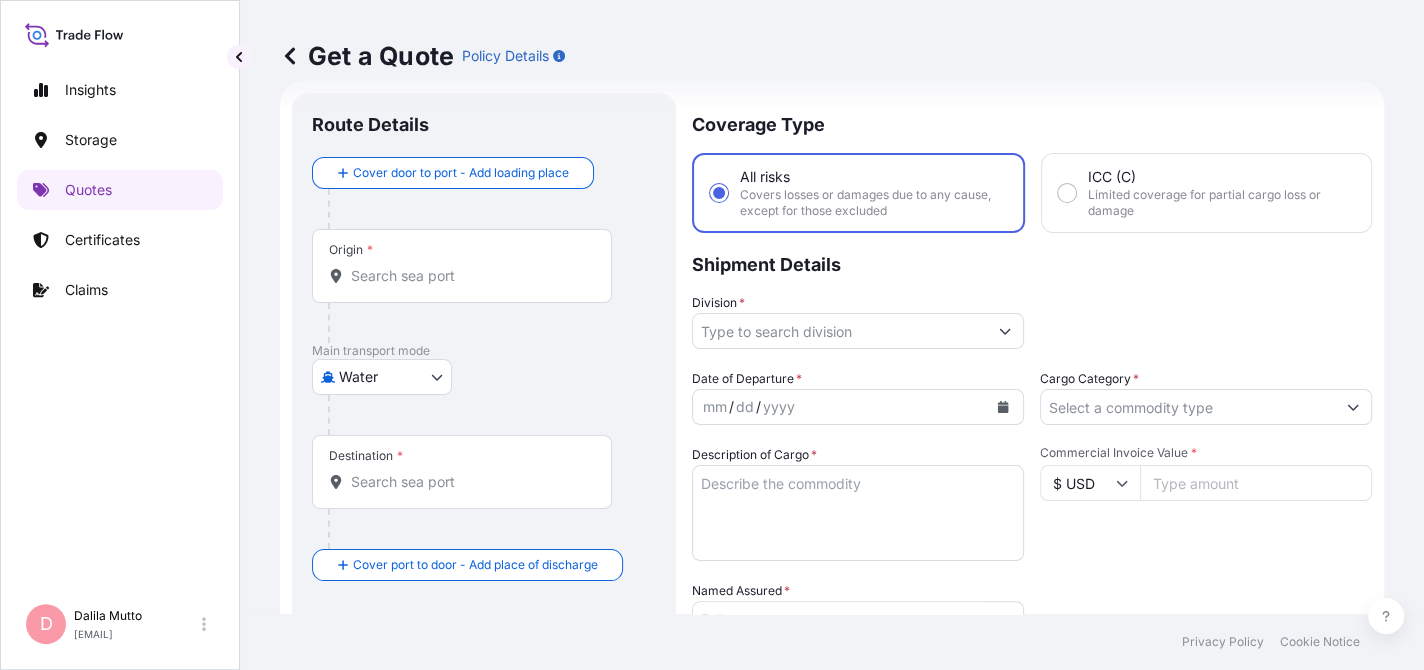 click on "Main transport mode" at bounding box center [484, 351] 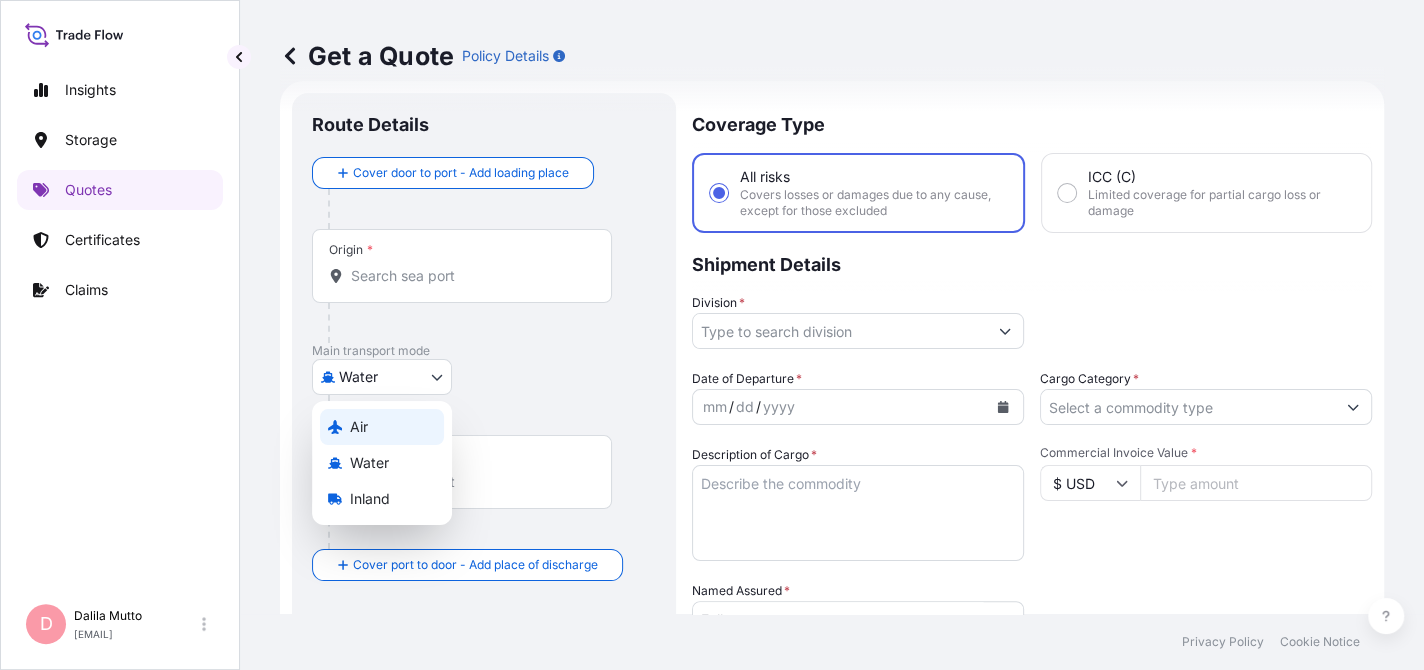 click on "Air" at bounding box center [382, 427] 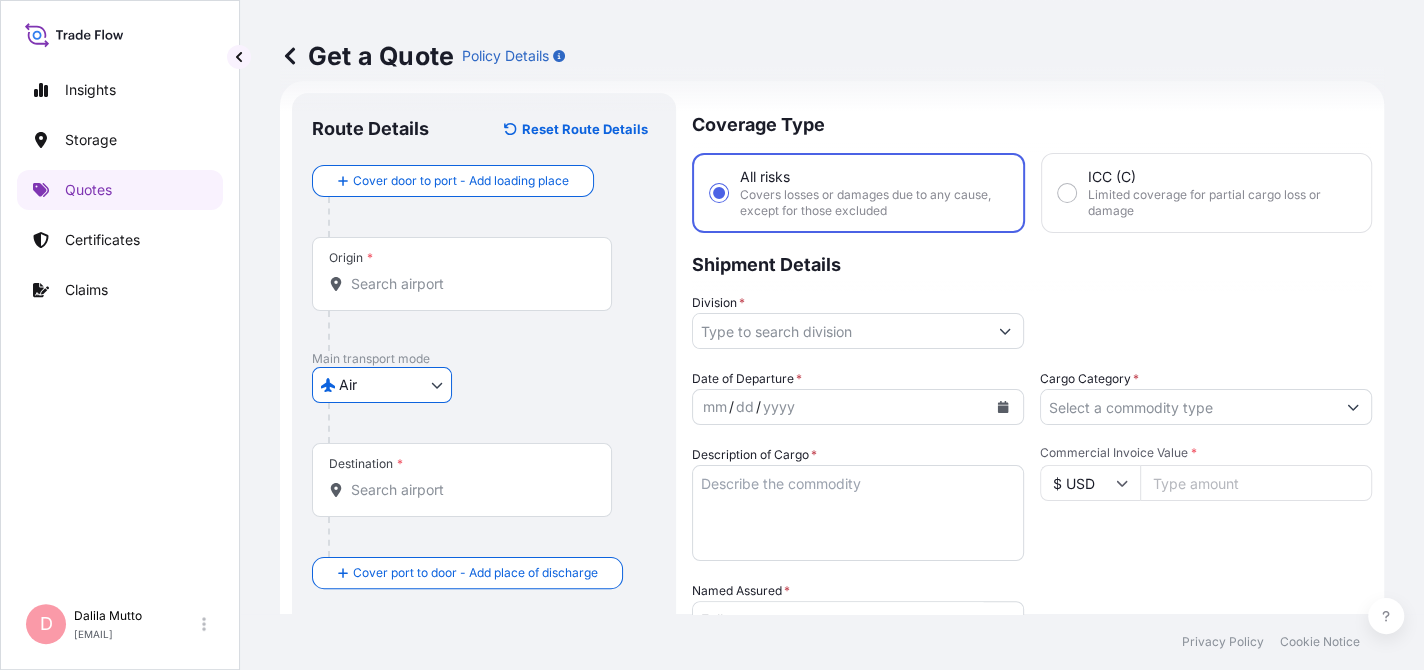 click on "Origin *" at bounding box center (469, 284) 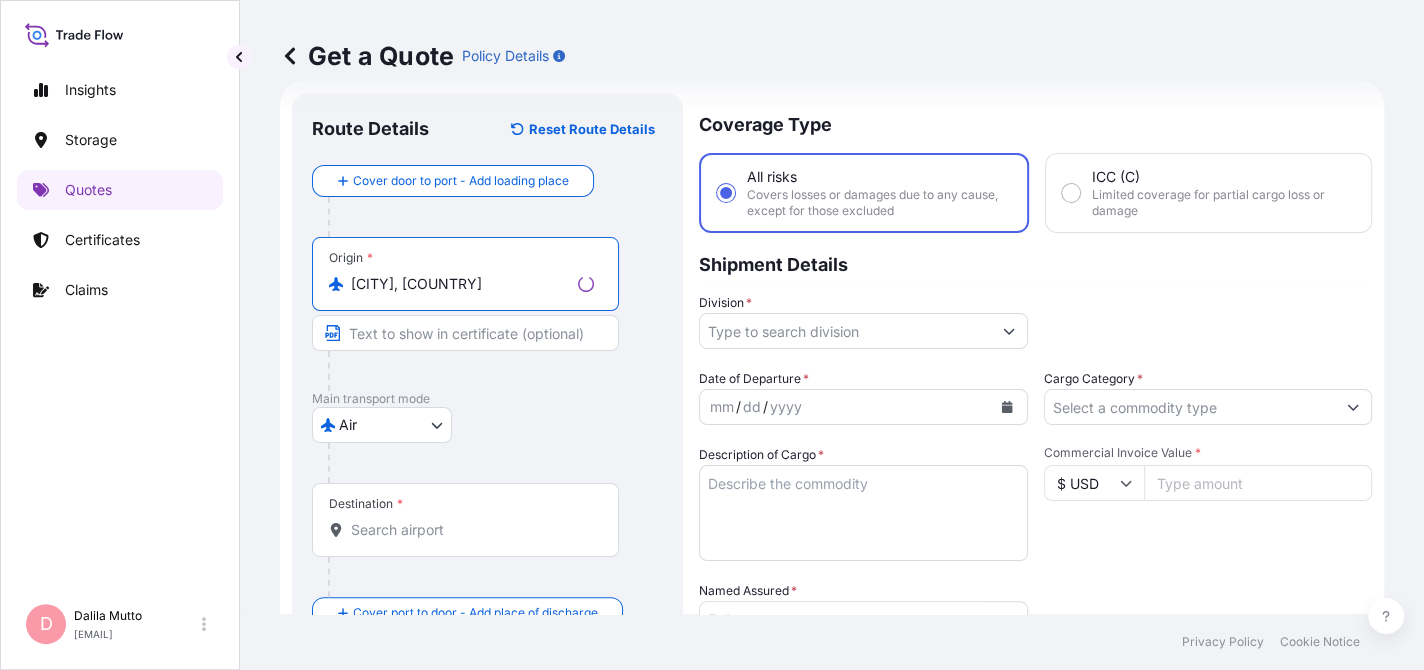 type on "[CITY], [COUNTRY]" 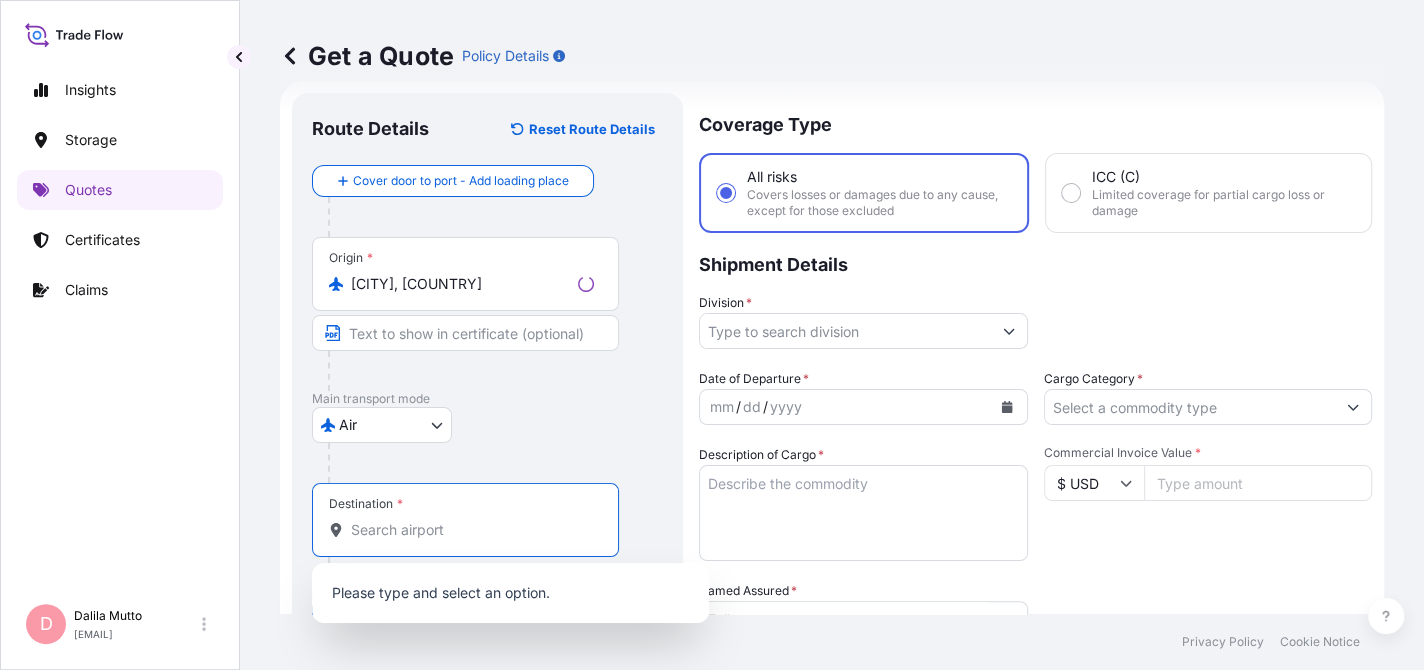 click on "Destination *" at bounding box center [472, 530] 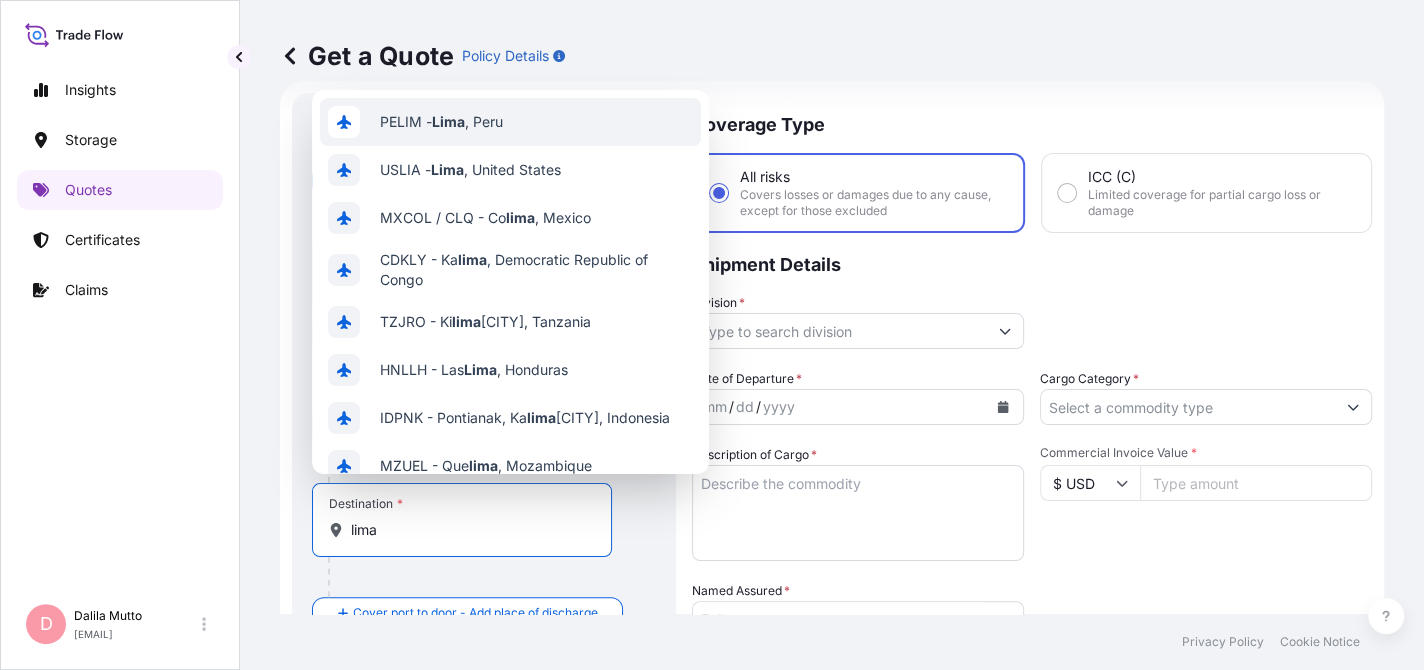 click on "PELIM -  [CITY] , [COUNTRY]" at bounding box center (510, 122) 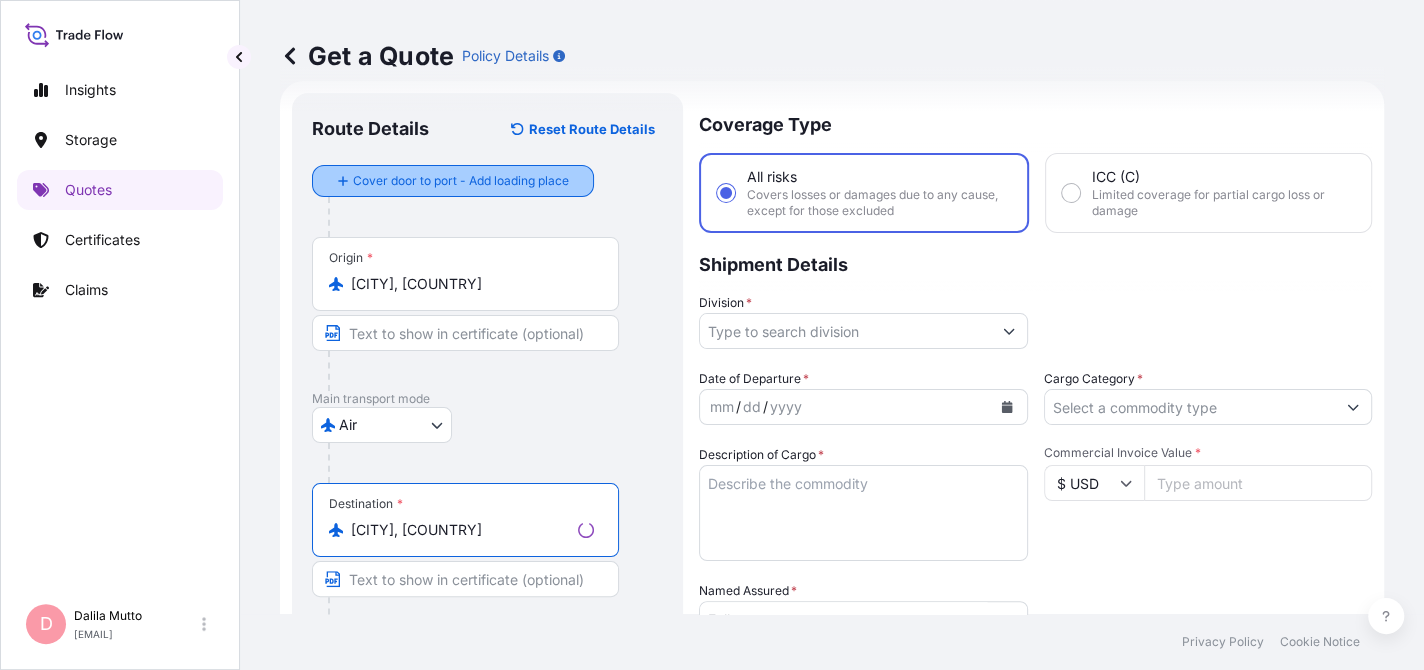 type on "[CITY], [COUNTRY]" 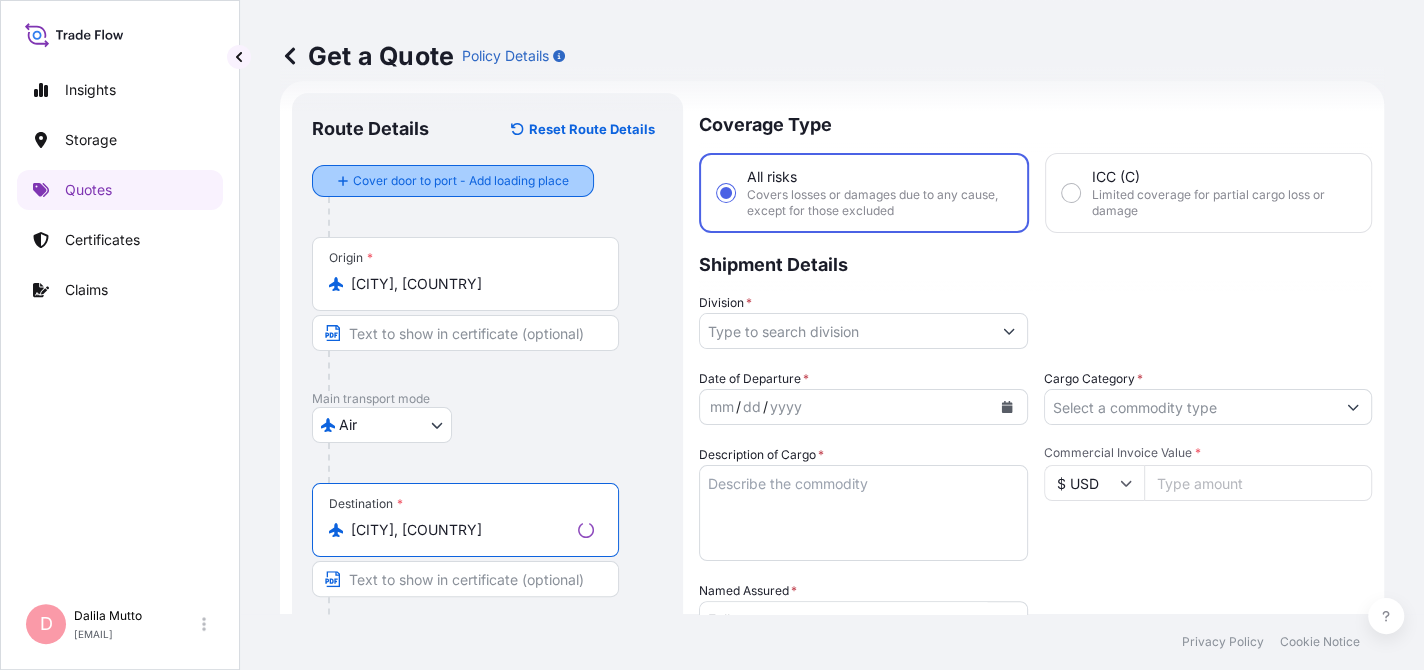 click on "Cover door to port - Add loading place" at bounding box center (453, 181) 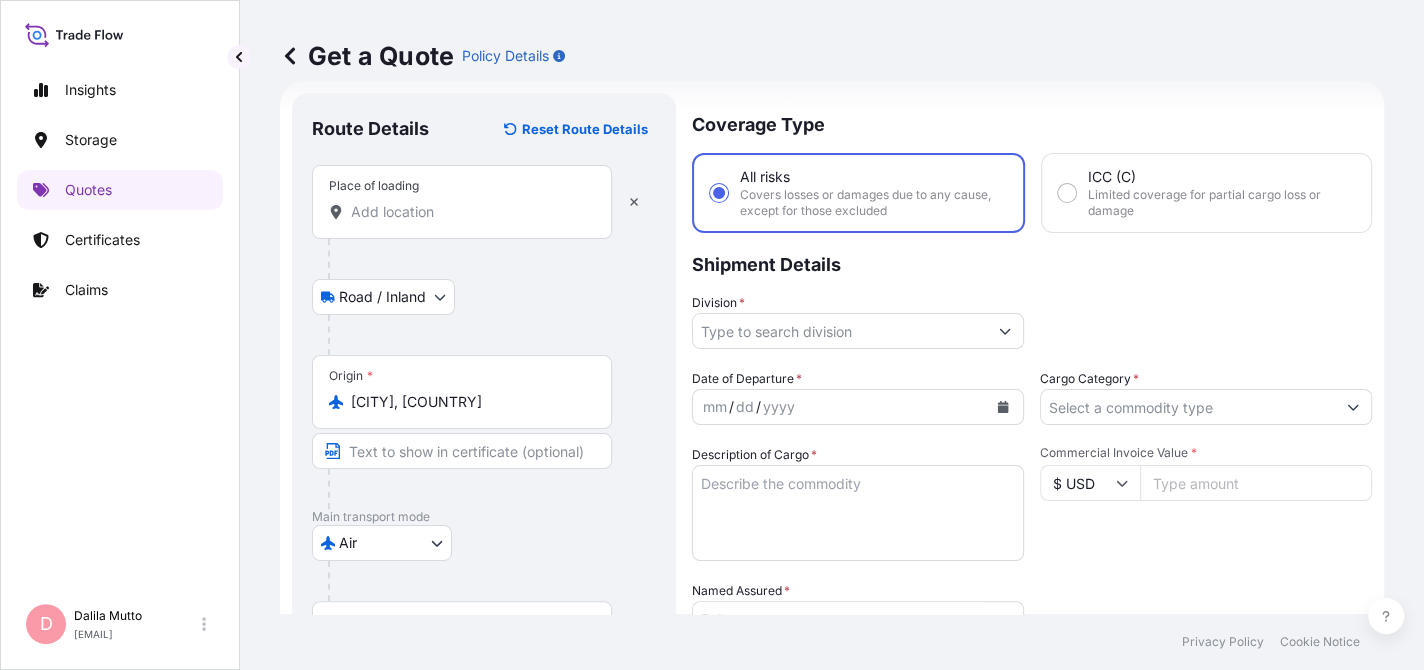 click on "Place of loading" at bounding box center (462, 202) 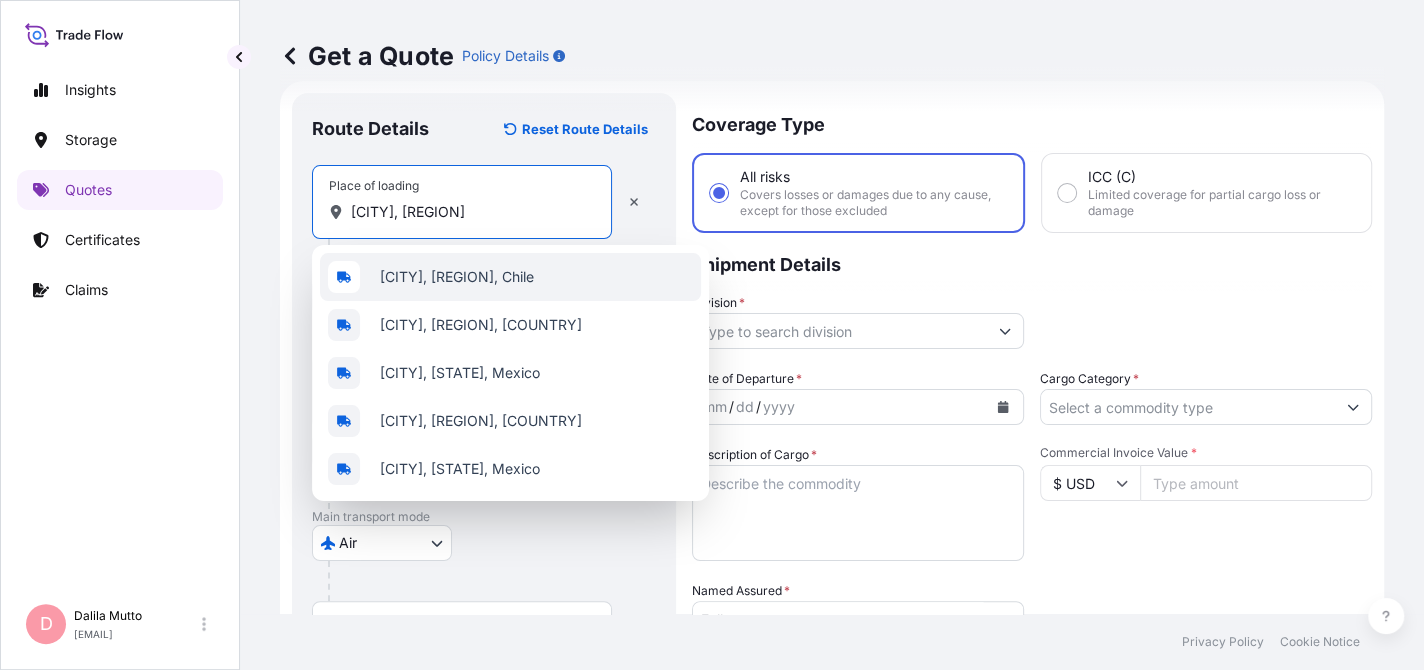 click on "[CITY], [REGION], Chile" at bounding box center (457, 277) 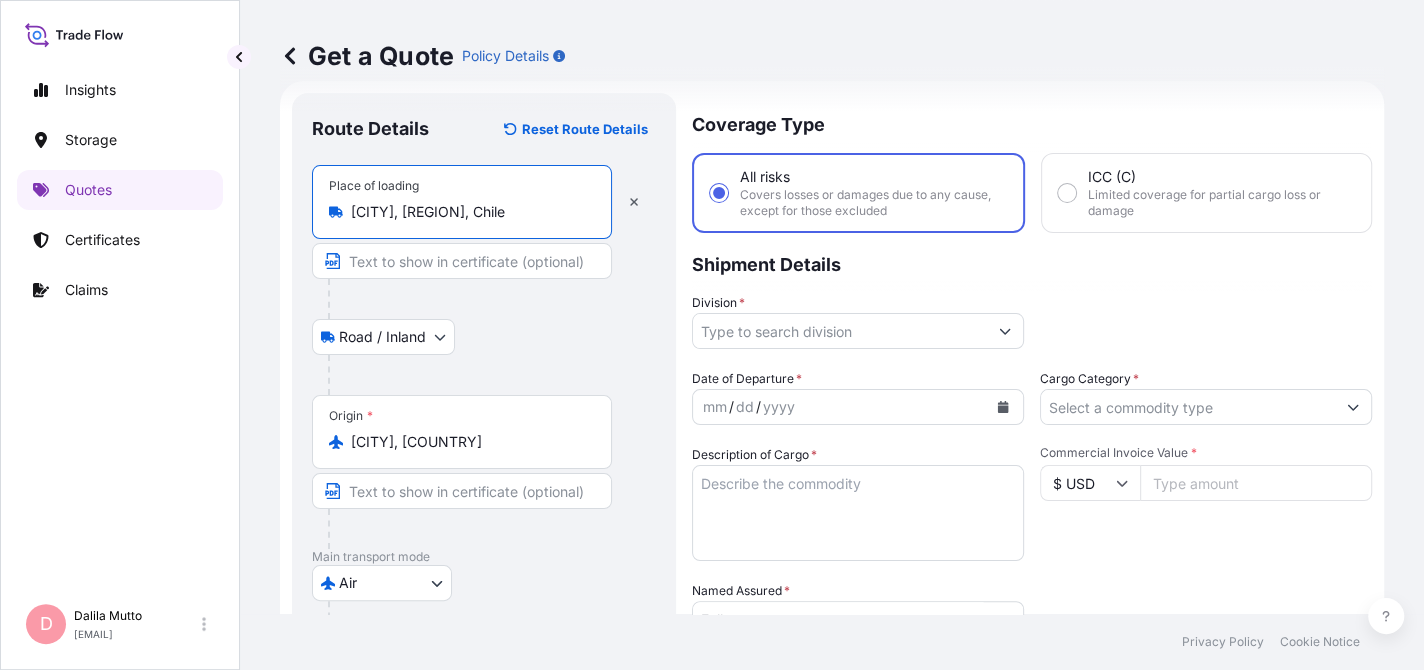 type on "[CITY], [REGION], Chile" 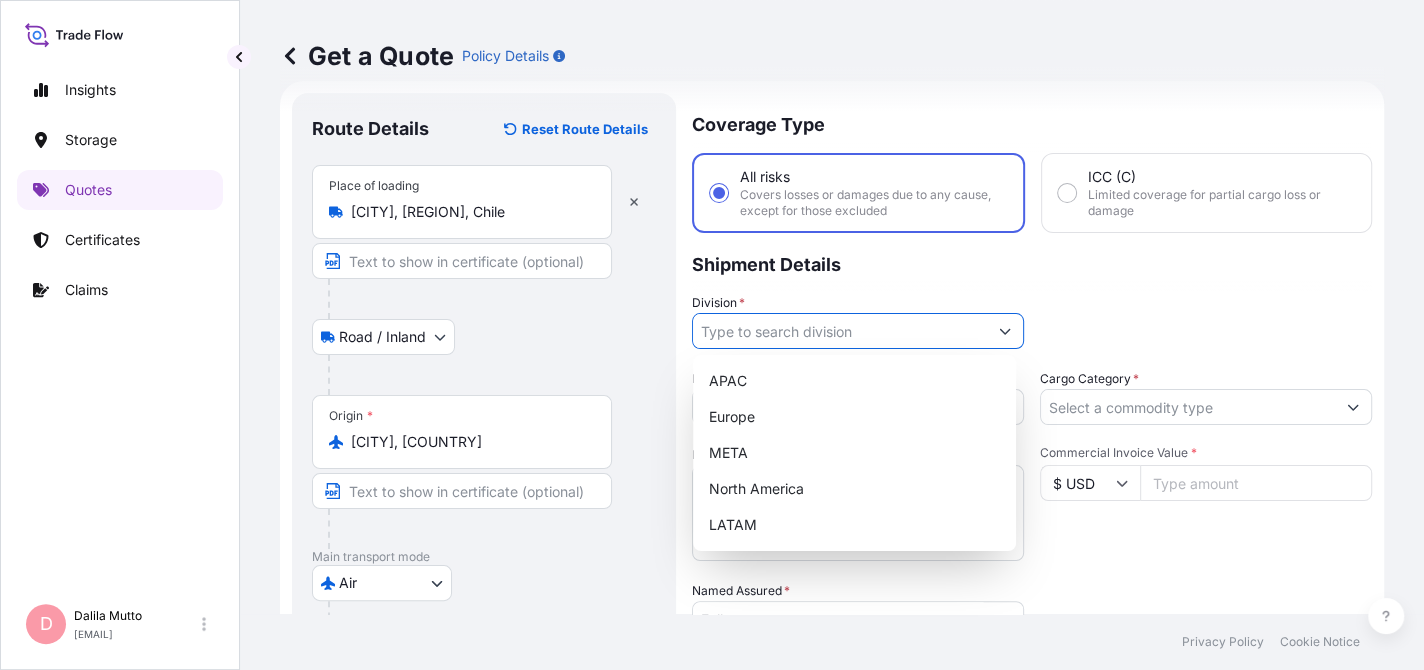 click on "Division *" at bounding box center (840, 331) 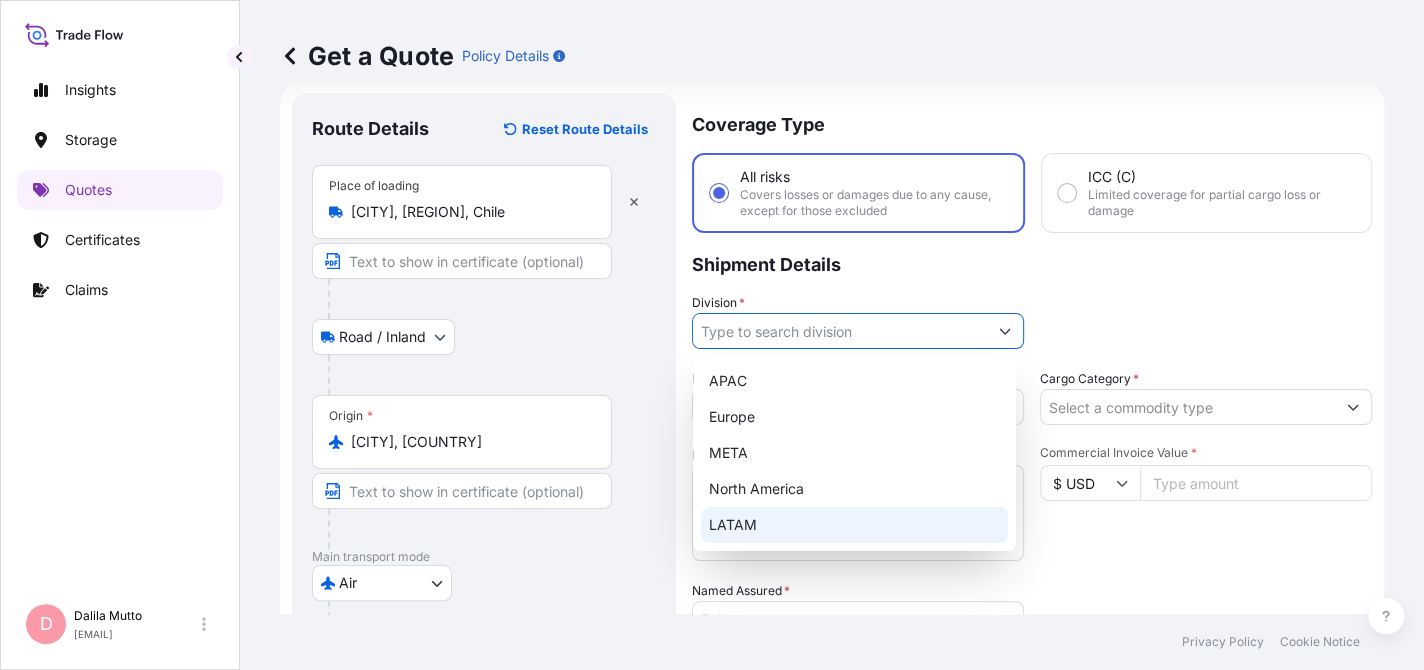click on "LATAM" at bounding box center (854, 525) 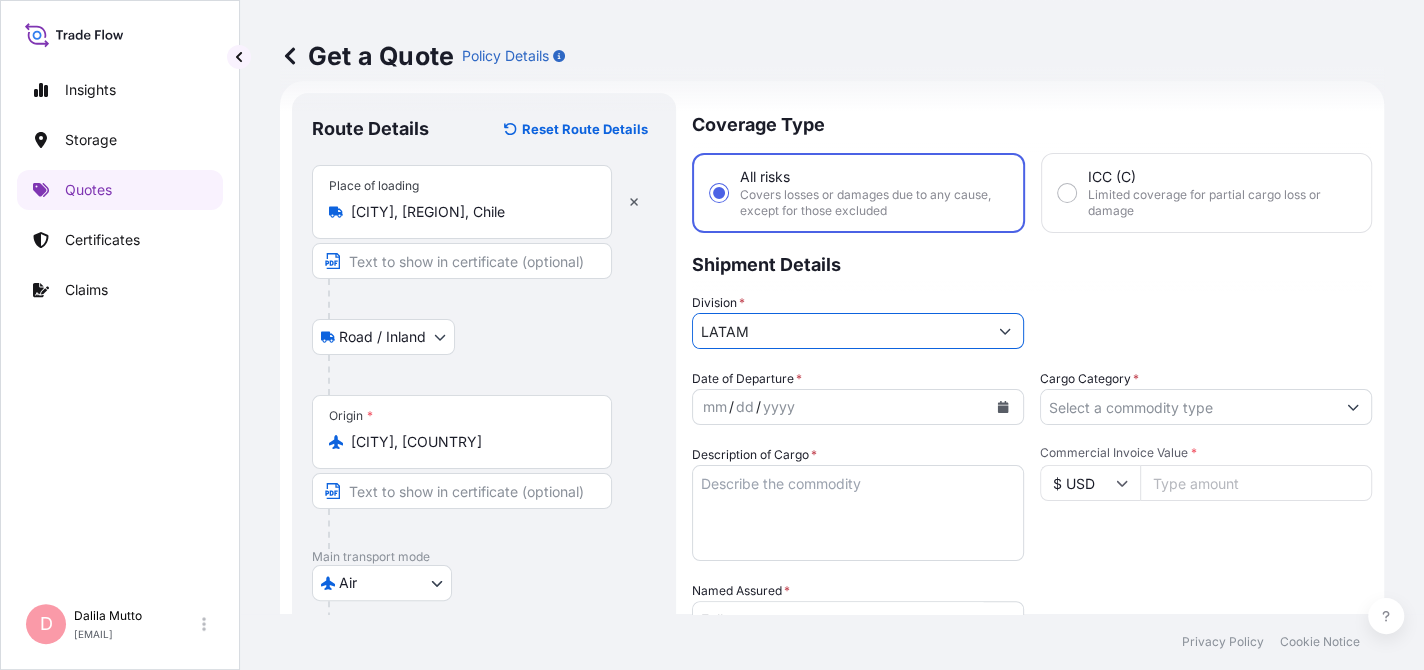 scroll, scrollTop: 168, scrollLeft: 0, axis: vertical 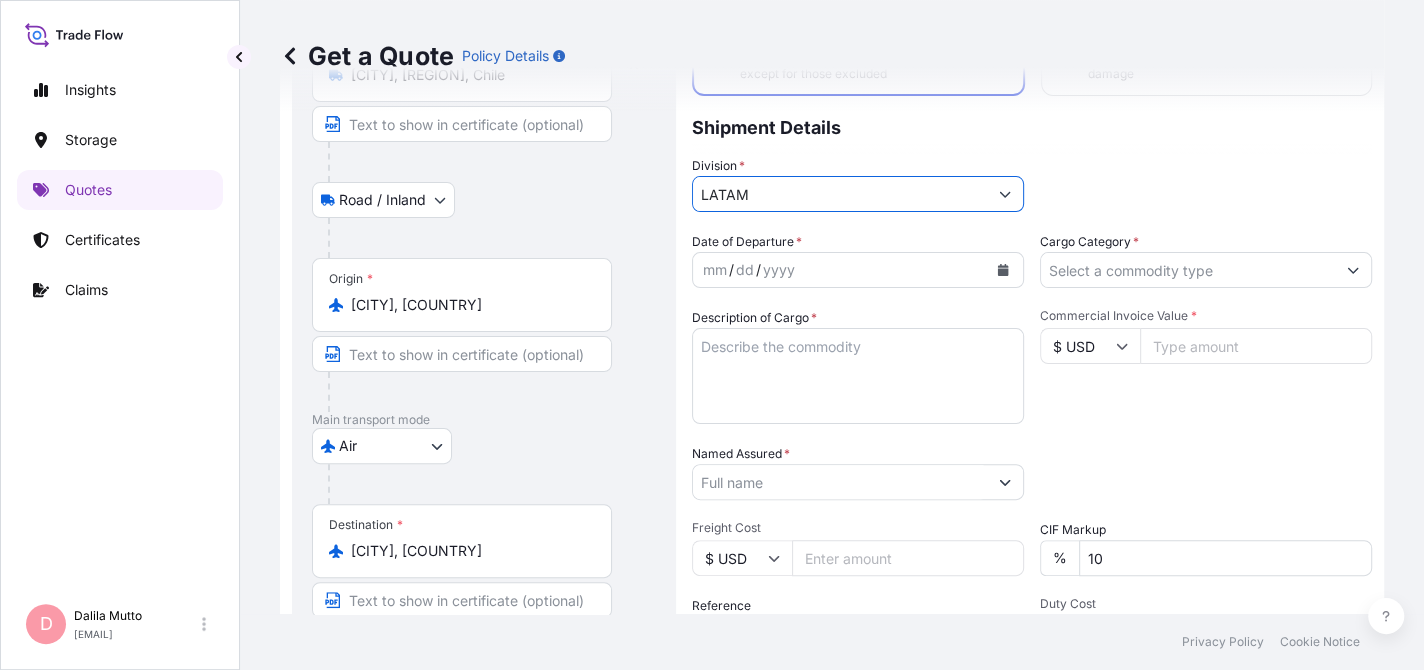 click at bounding box center [1003, 270] 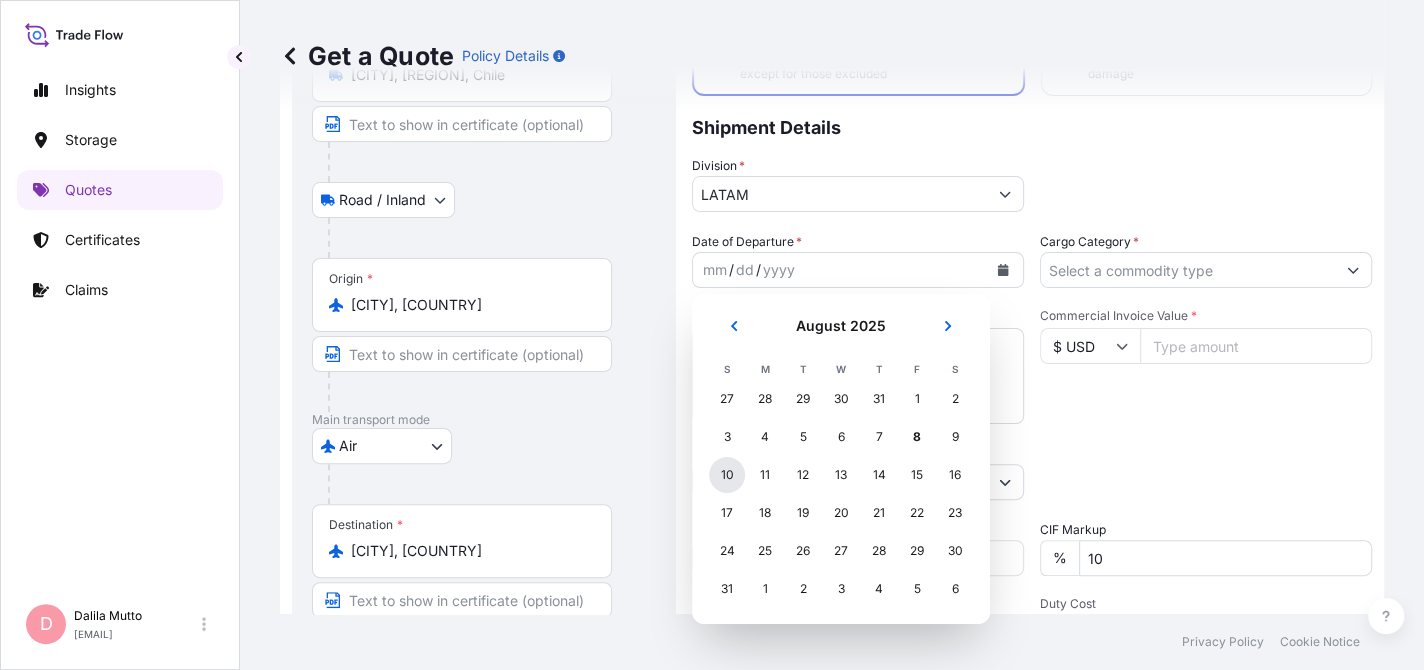 click on "10" at bounding box center [727, 475] 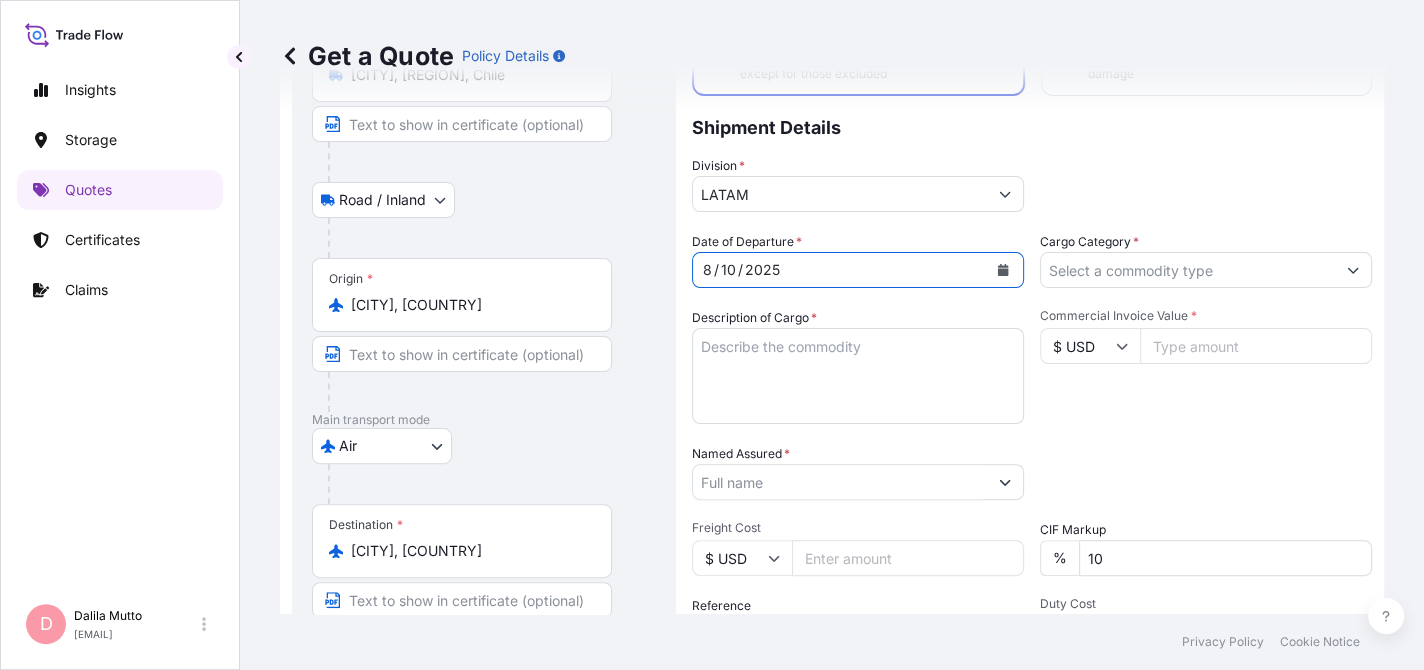 click on "Cargo Category *" at bounding box center (1188, 270) 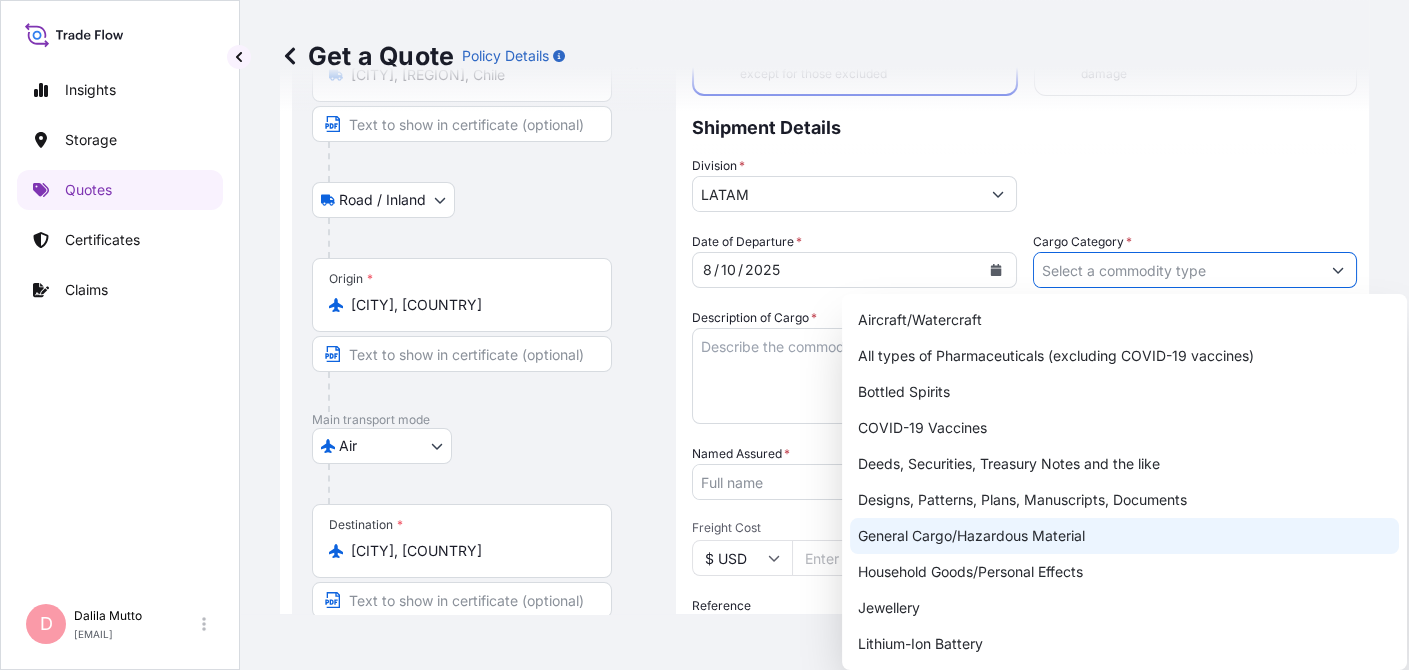 click on "General Cargo/Hazardous Material" at bounding box center (1124, 536) 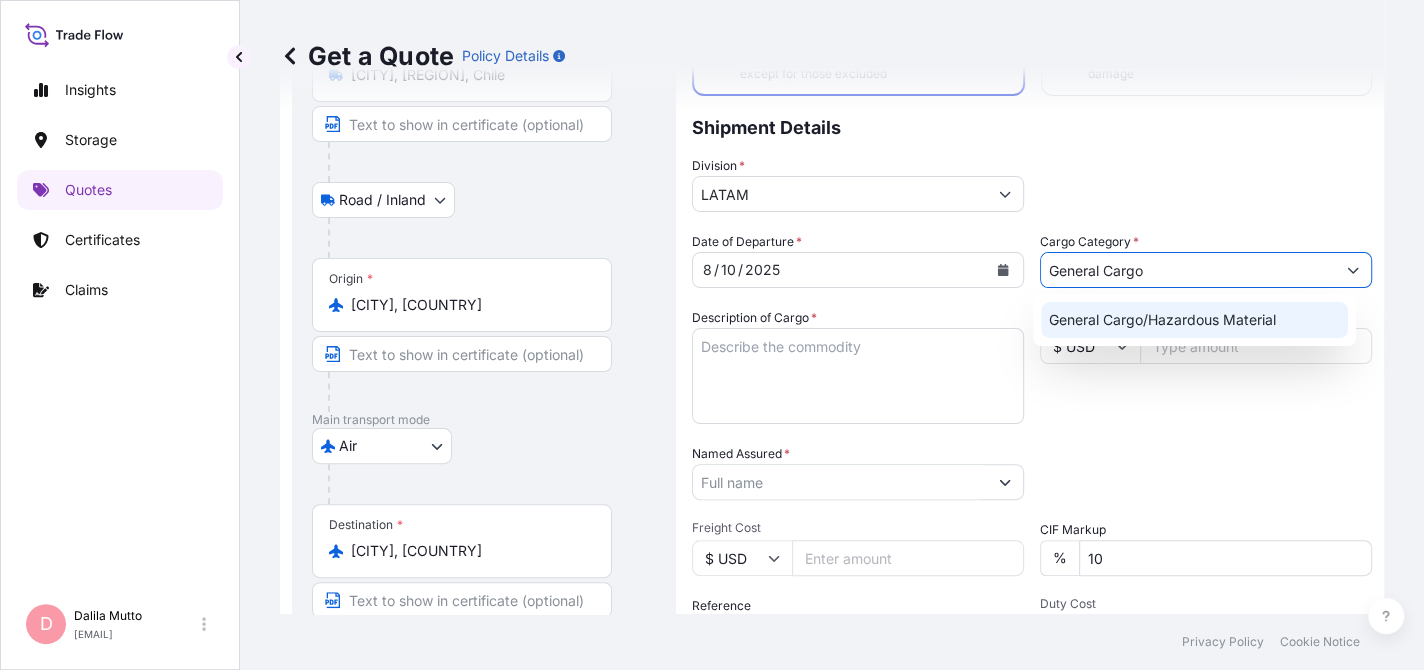 type on "General Cargo" 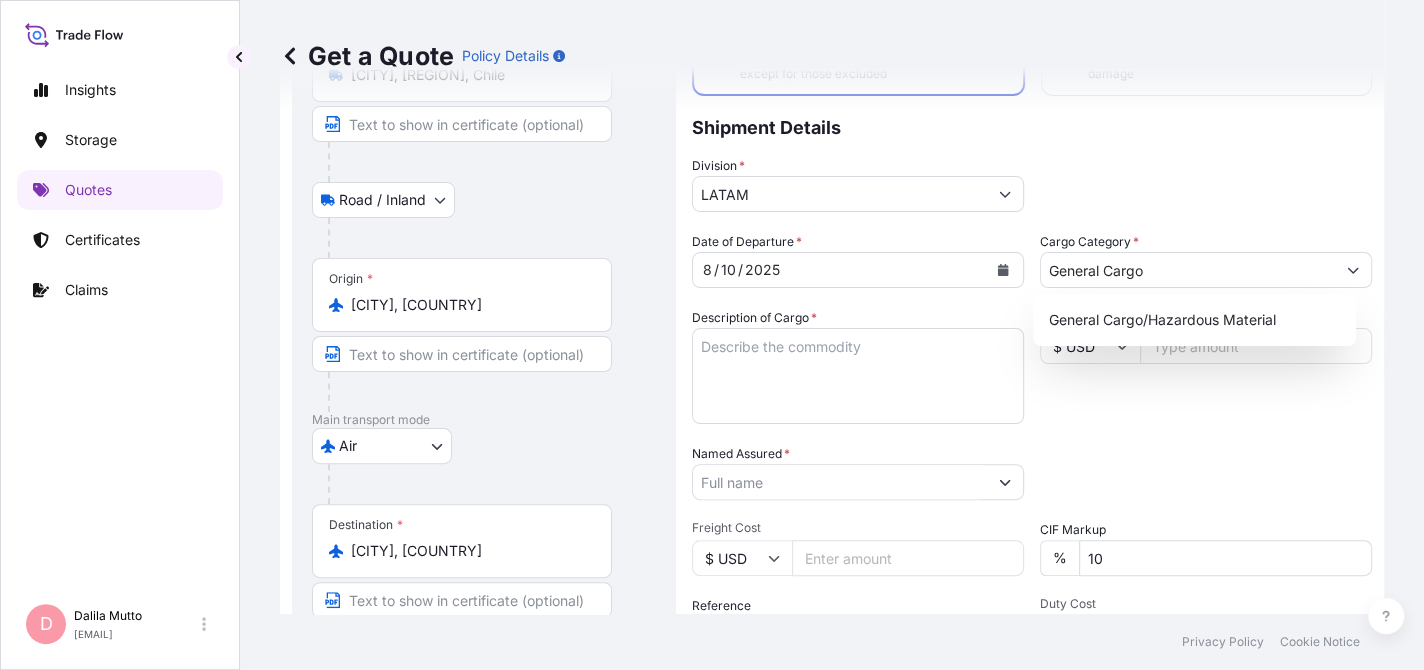 click on "Division * LATAM" at bounding box center (1032, 184) 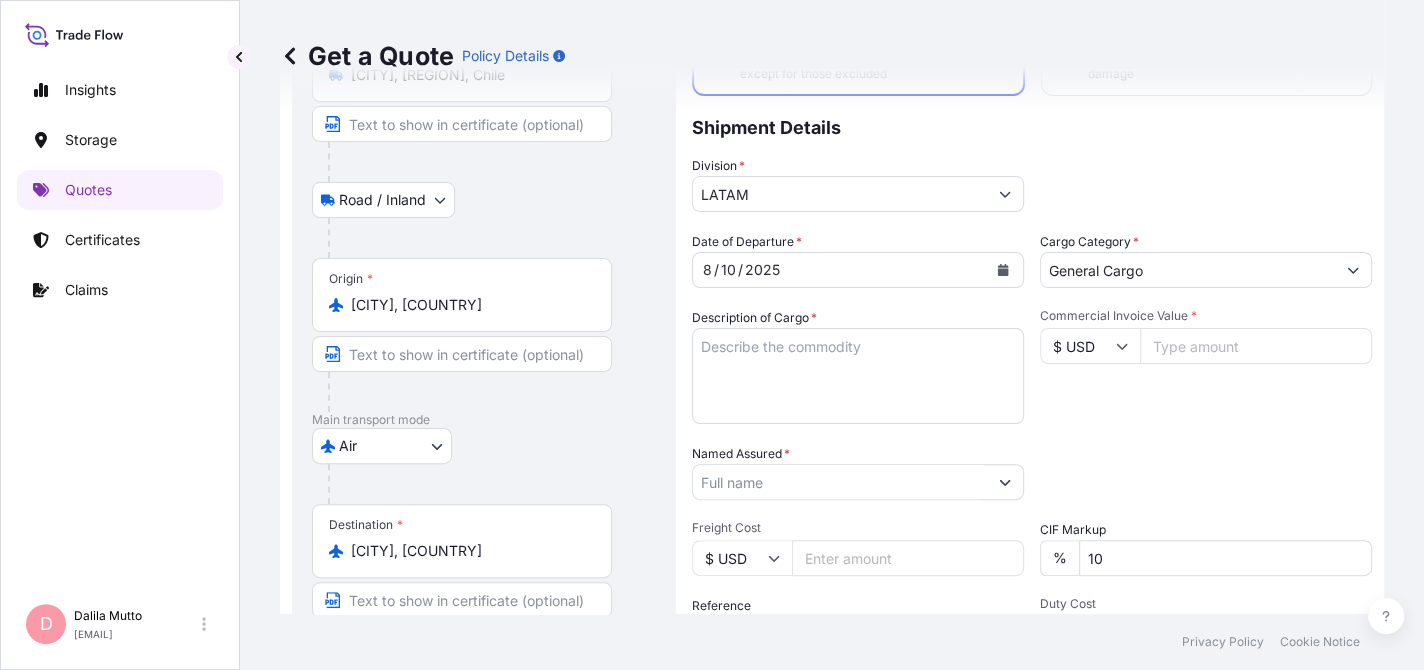 click on "Providencia, Región Metropolitana, Chile Road / Inland Road / Inland Origin * CLSCL - Santiago, Chile Main transport mode Air Air Water Inland Destination * PELIM - Lima, Peru Cover port to door - Add place of discharge Road / Inland Road / Inland Place of Discharge Coverage Type All risks Covers losses or damages due to any cause, except for those excluded ICC (C) Limited coverage for partial cargo loss or damage Shipment Details Division * LATAM Date of Departure * 8 / 10 / 2025 Cargo Category * General Cargo Description of Cargo * Commercial Invoice Value   * $ USD Named Assured * Packing Category Type to search a container mode Please select a primary mode of transportation first. Freight Cost   $ USD CIF Markup % 10 Reference Duty Cost   $ USD Flight Number Marks & Numbers Letter of Credit This shipment has a letter of credit Letter of credit * Letter of credit may not exceed 12000 characters Get a Quote" at bounding box center (832, 307) 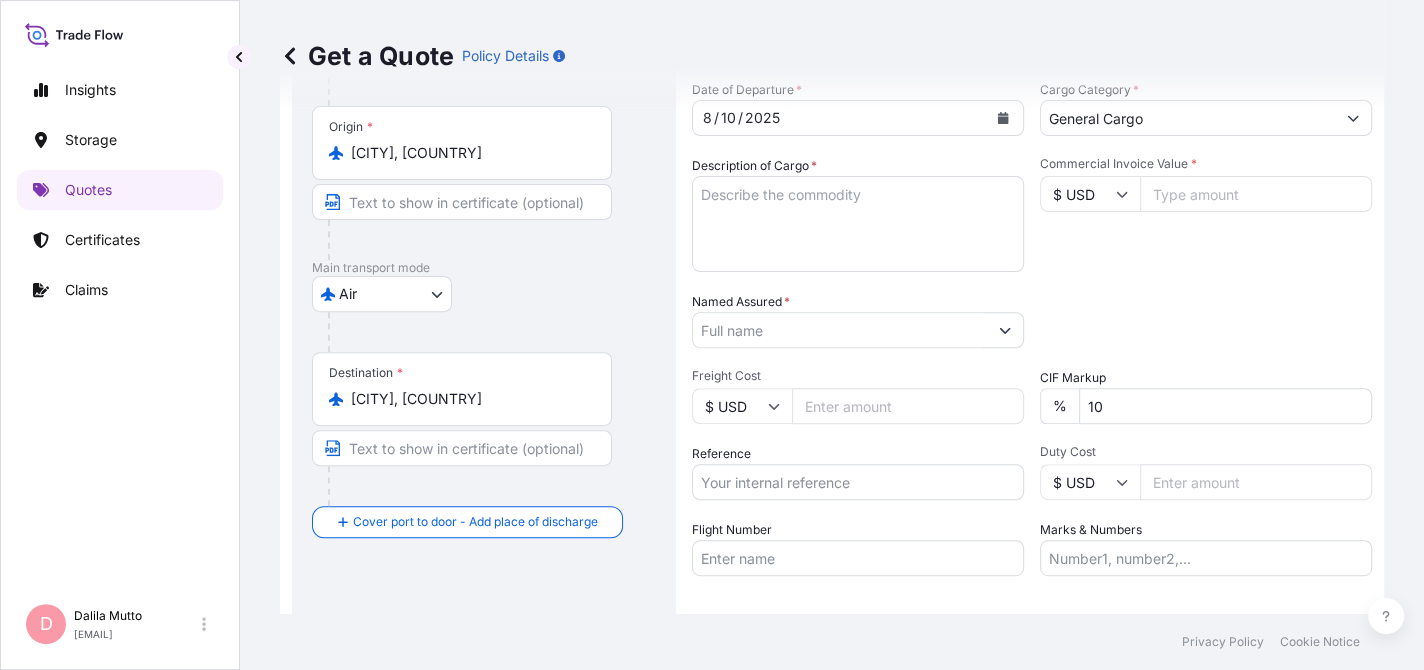 scroll, scrollTop: 328, scrollLeft: 0, axis: vertical 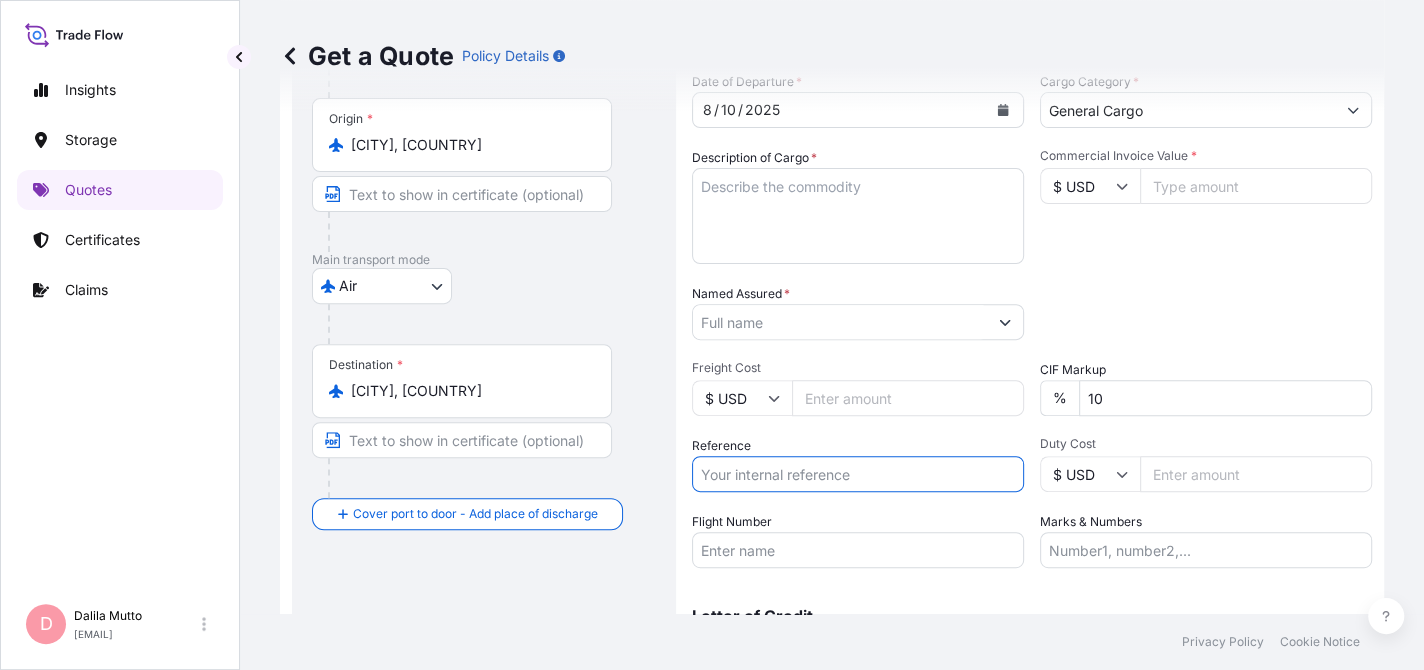 click on "Reference" at bounding box center [858, 474] 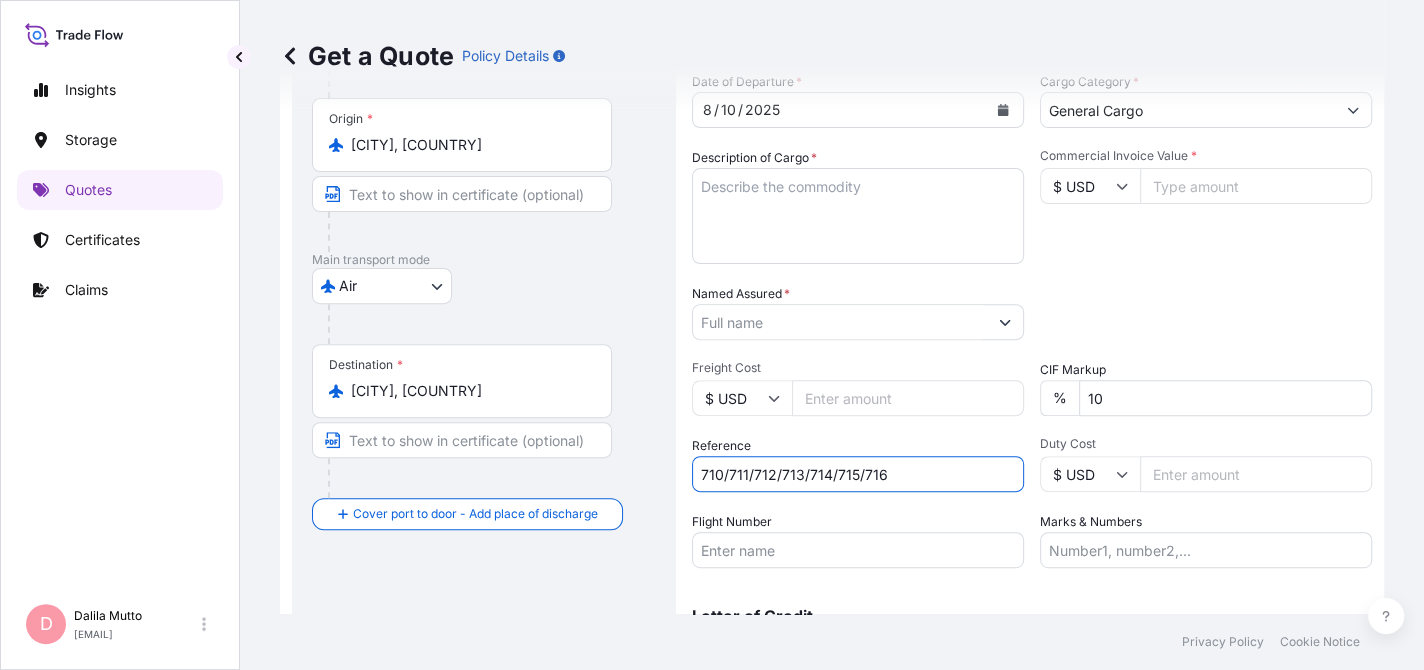 type on "710/711/712/713/714/715/716" 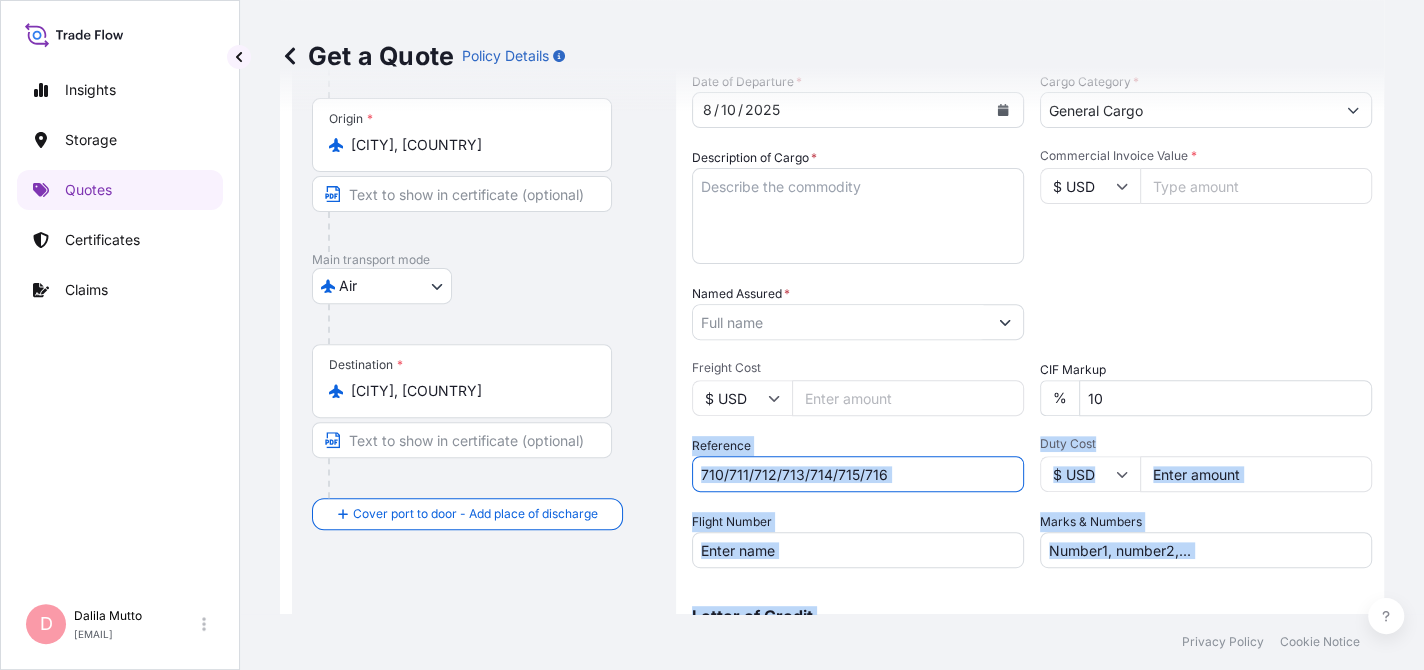 scroll, scrollTop: 413, scrollLeft: 0, axis: vertical 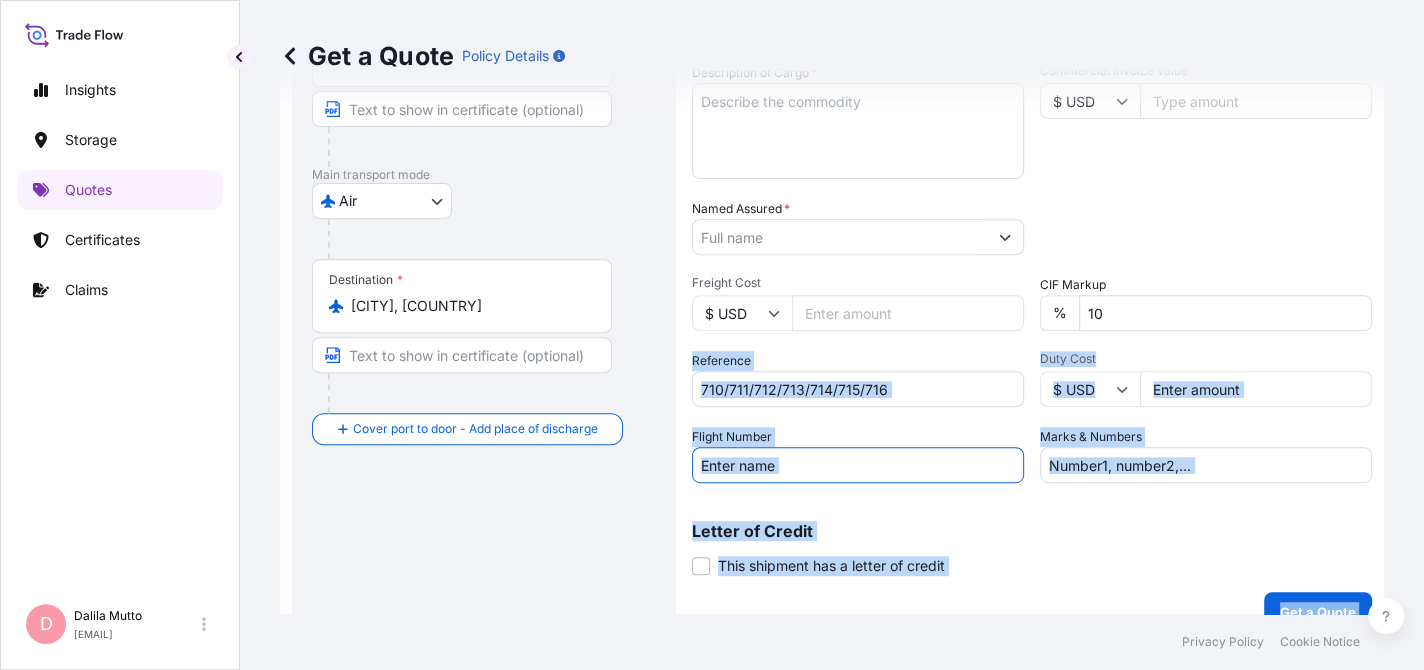click on "Flight Number" at bounding box center (858, 465) 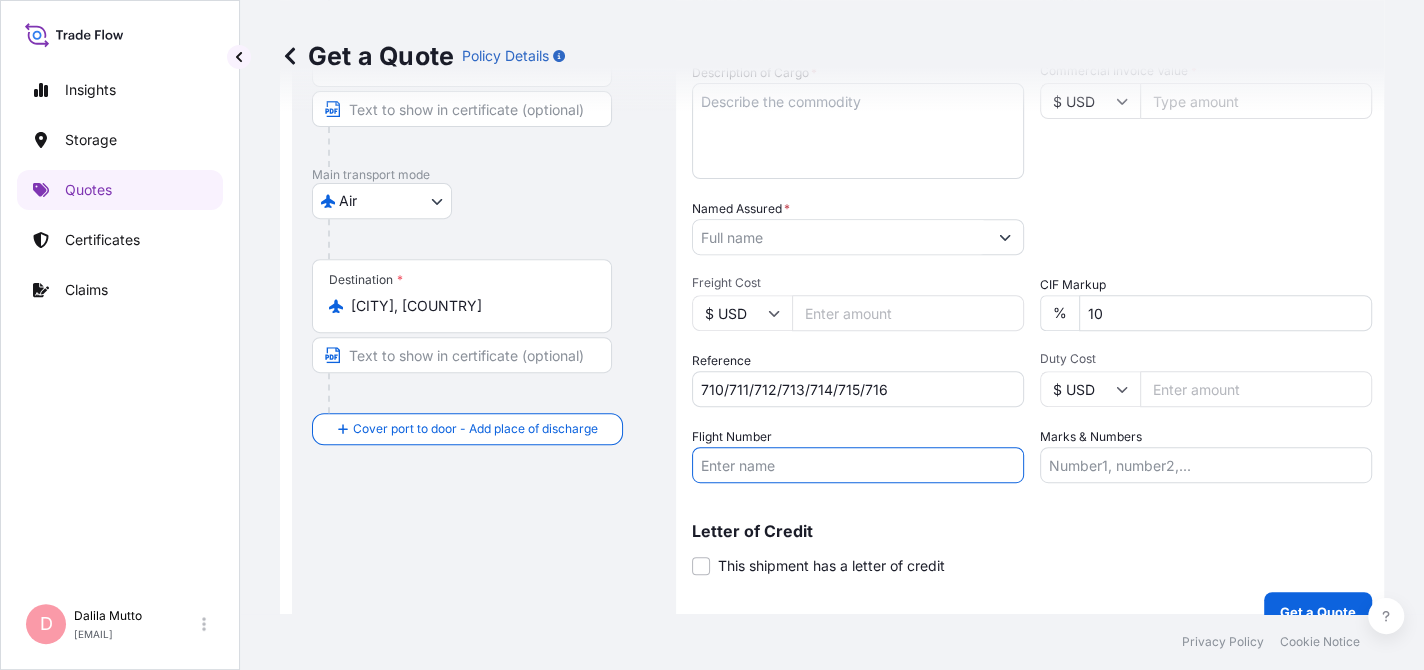 click on "10" at bounding box center [1225, 313] 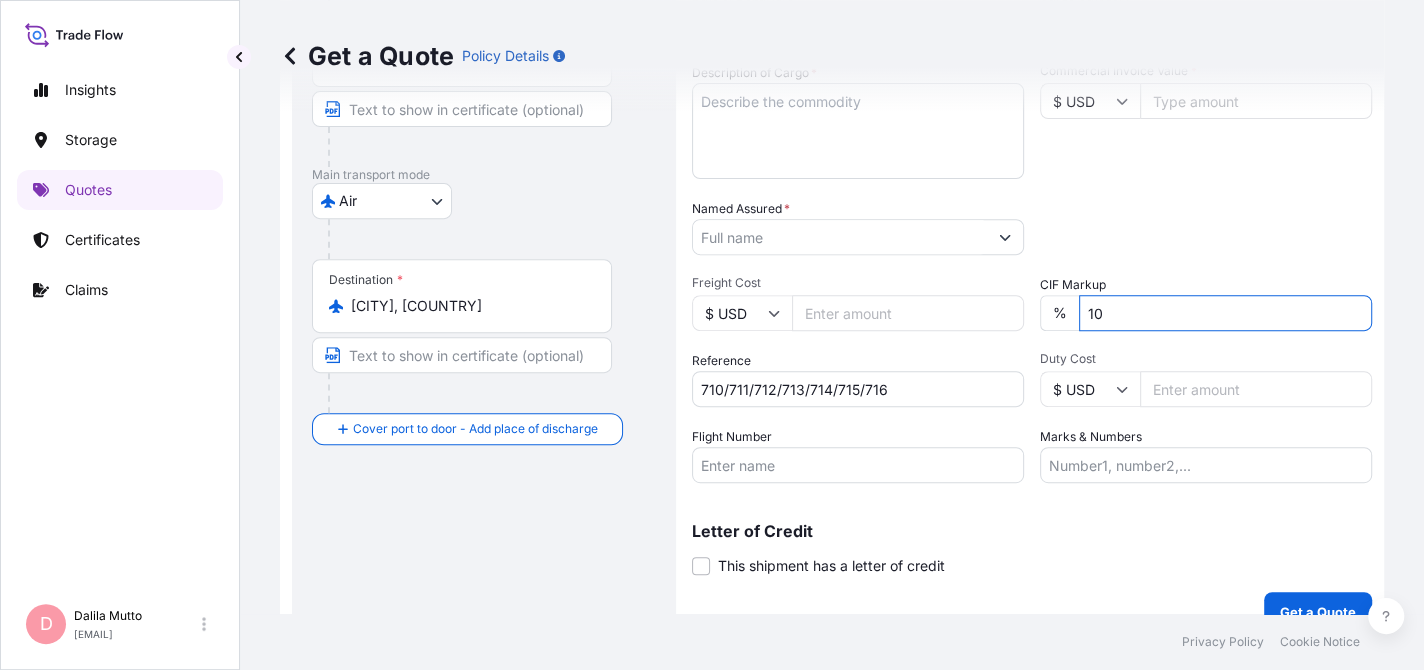 click on "10" at bounding box center (1225, 313) 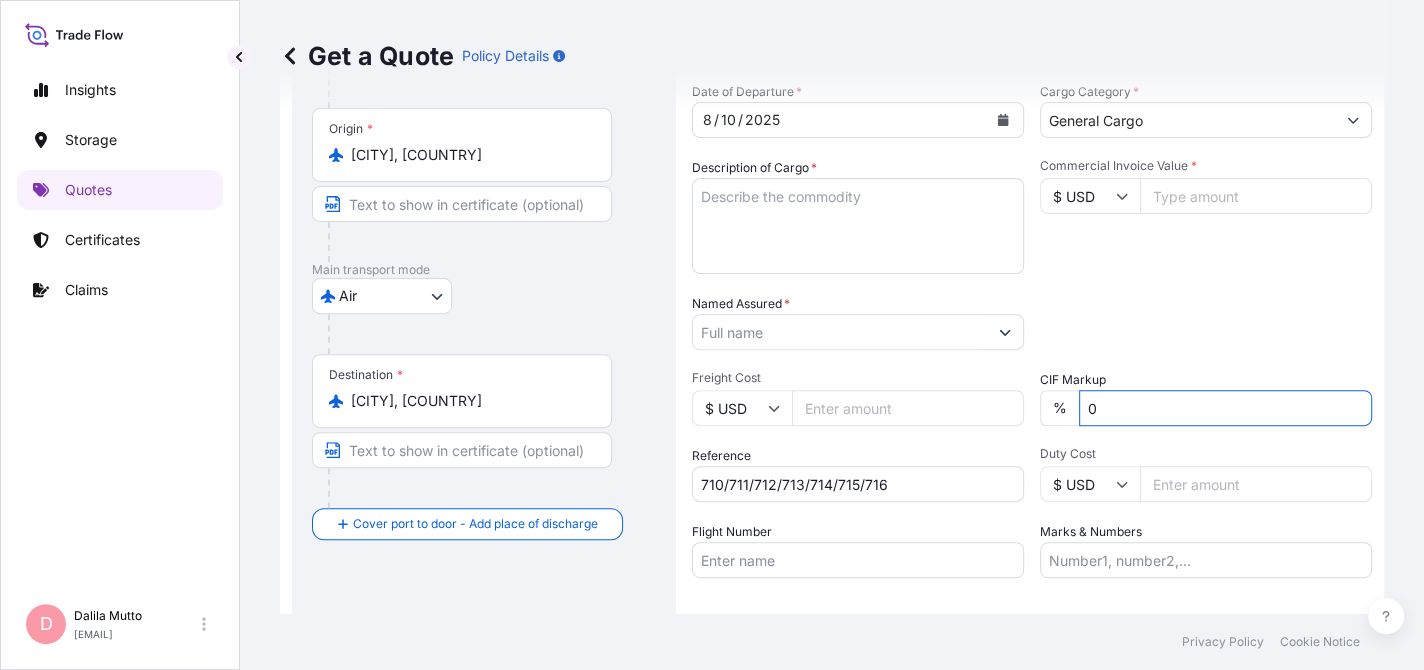 scroll, scrollTop: 316, scrollLeft: 0, axis: vertical 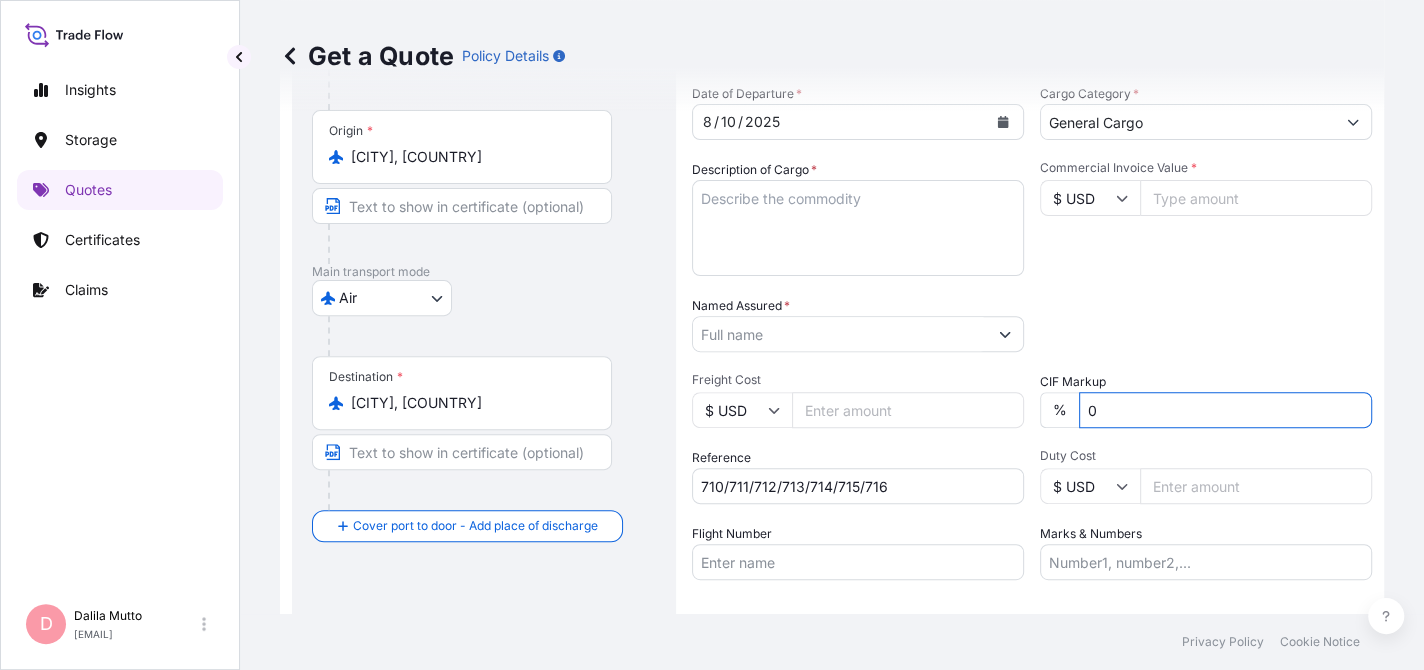 type on "0" 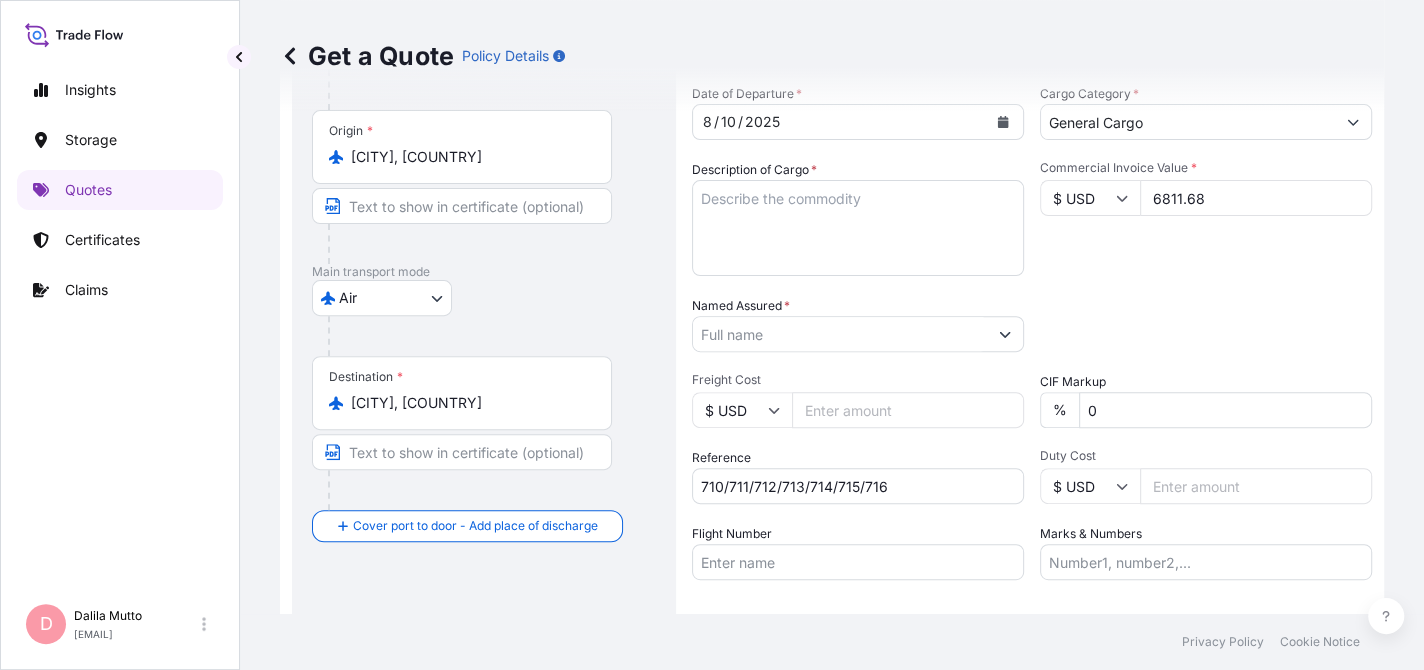 type on "6811.68" 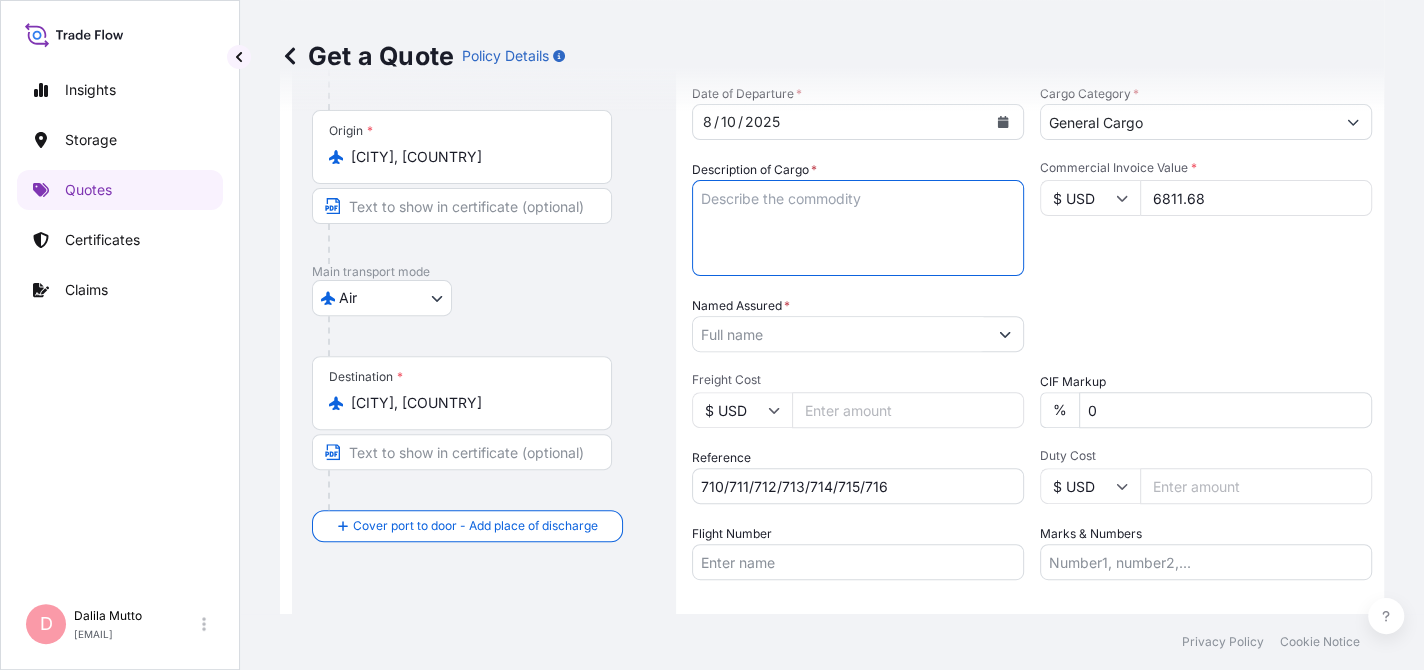 click on "Description of Cargo *" at bounding box center (858, 228) 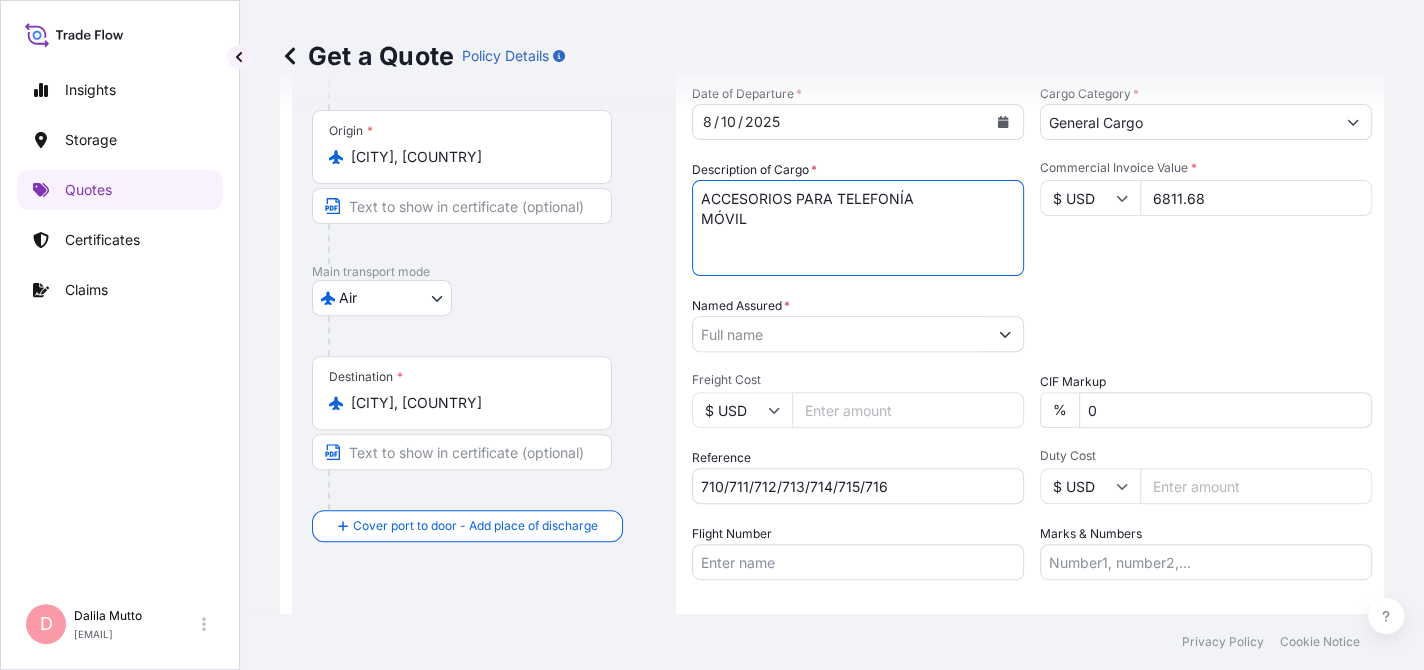 click on "ACCESORIOS PARA TELEFONÍA
MÓVIL" at bounding box center (858, 228) 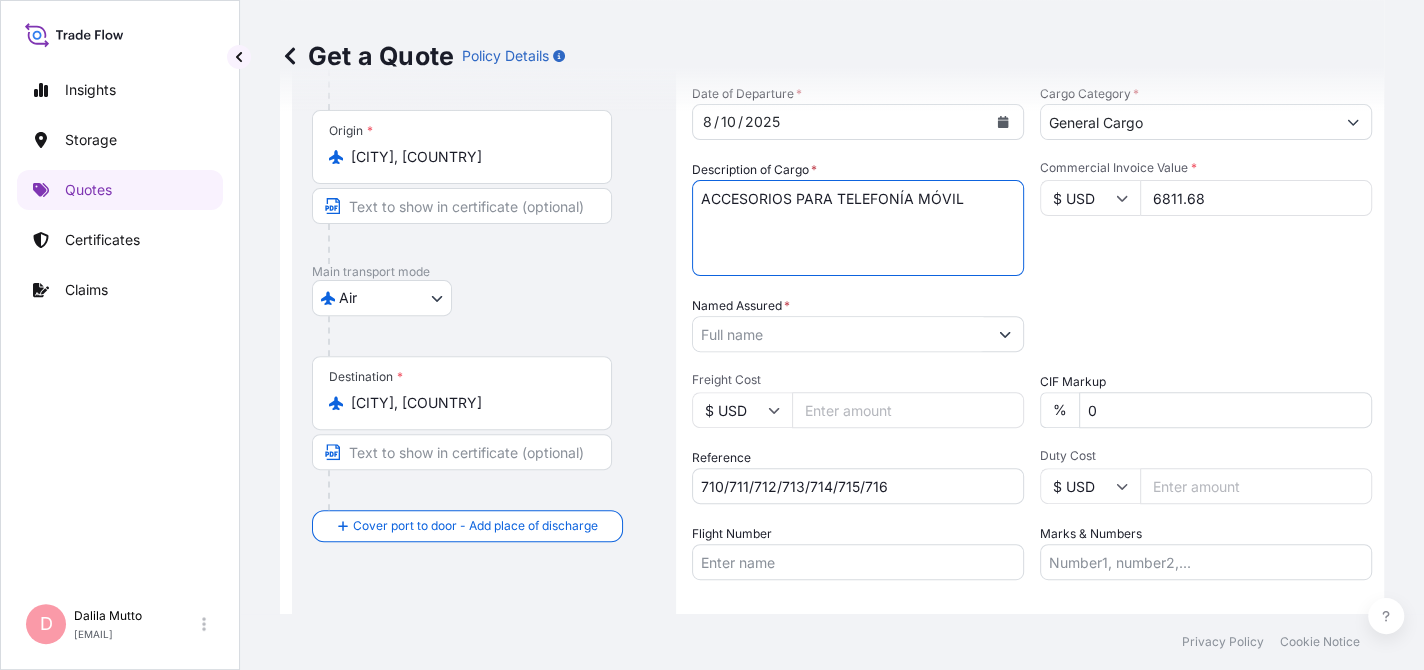 type on "ACCESORIOS PARA TELEFONÍA MÓVIL" 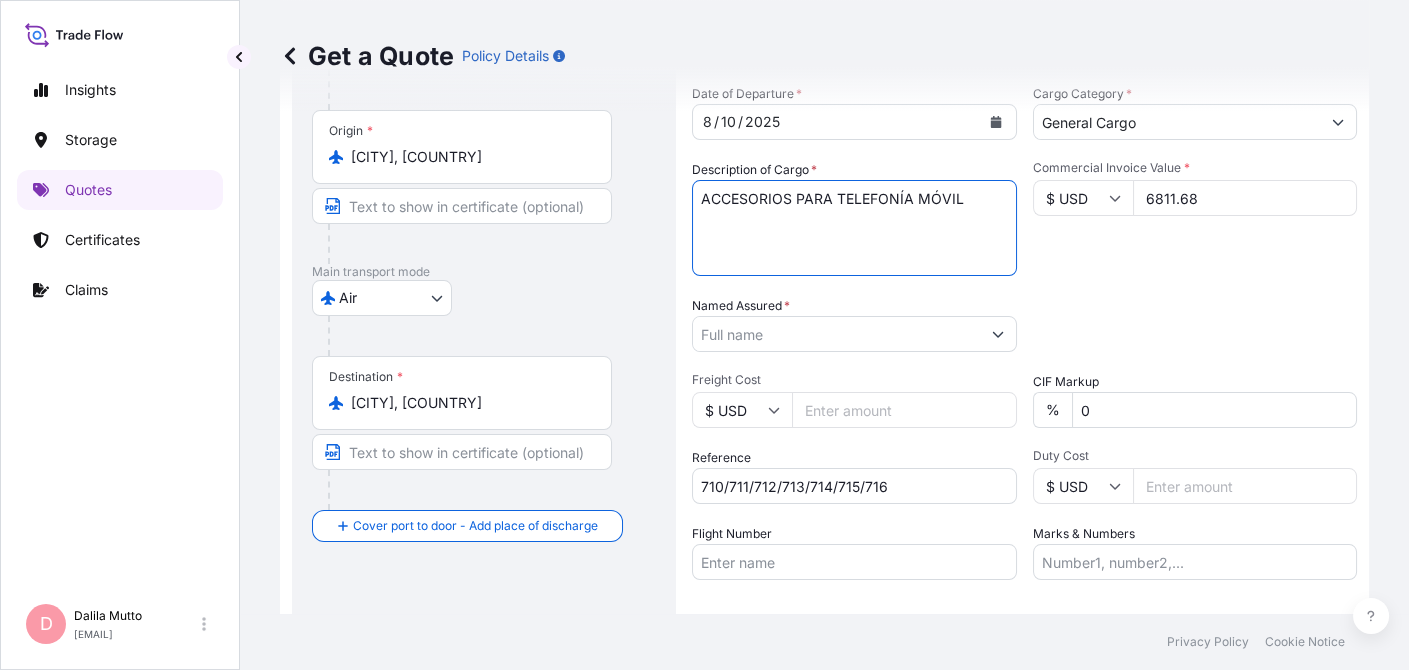 click on "Named Assured *" at bounding box center (836, 334) 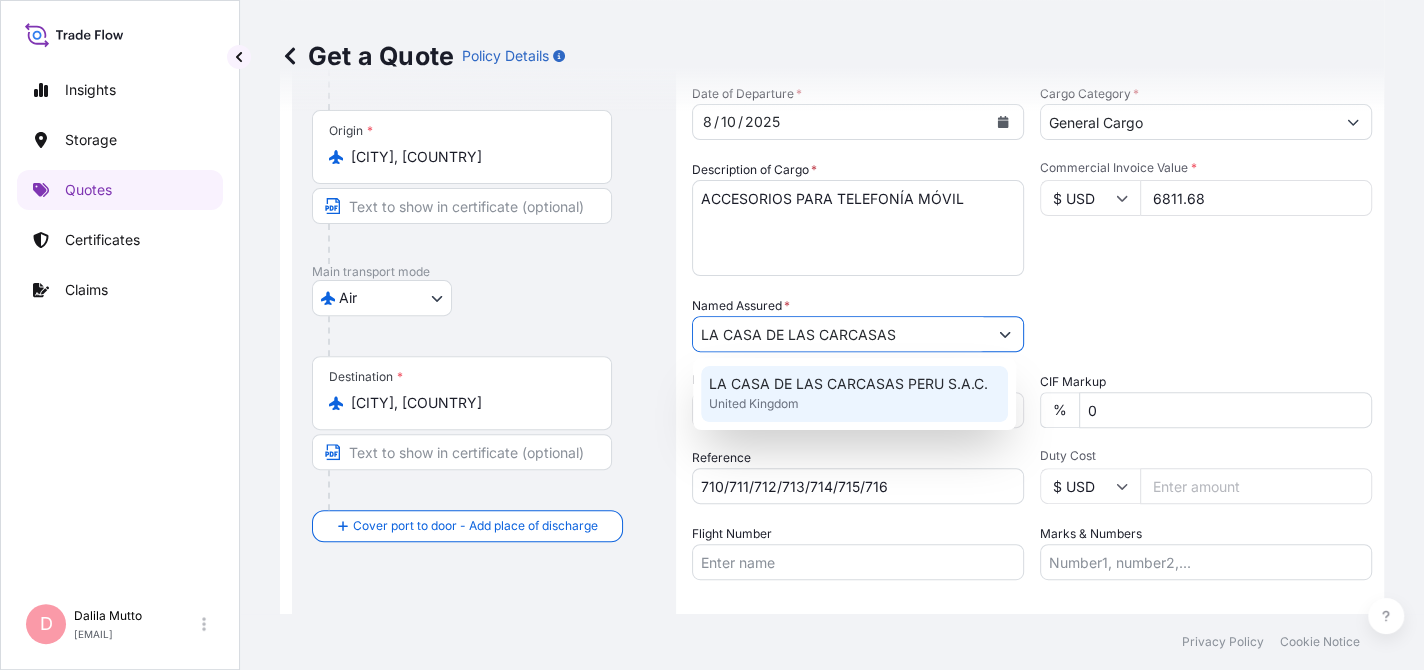 click on "LA CASA DE LAS CARCASAS PERU S.A.C." at bounding box center (848, 384) 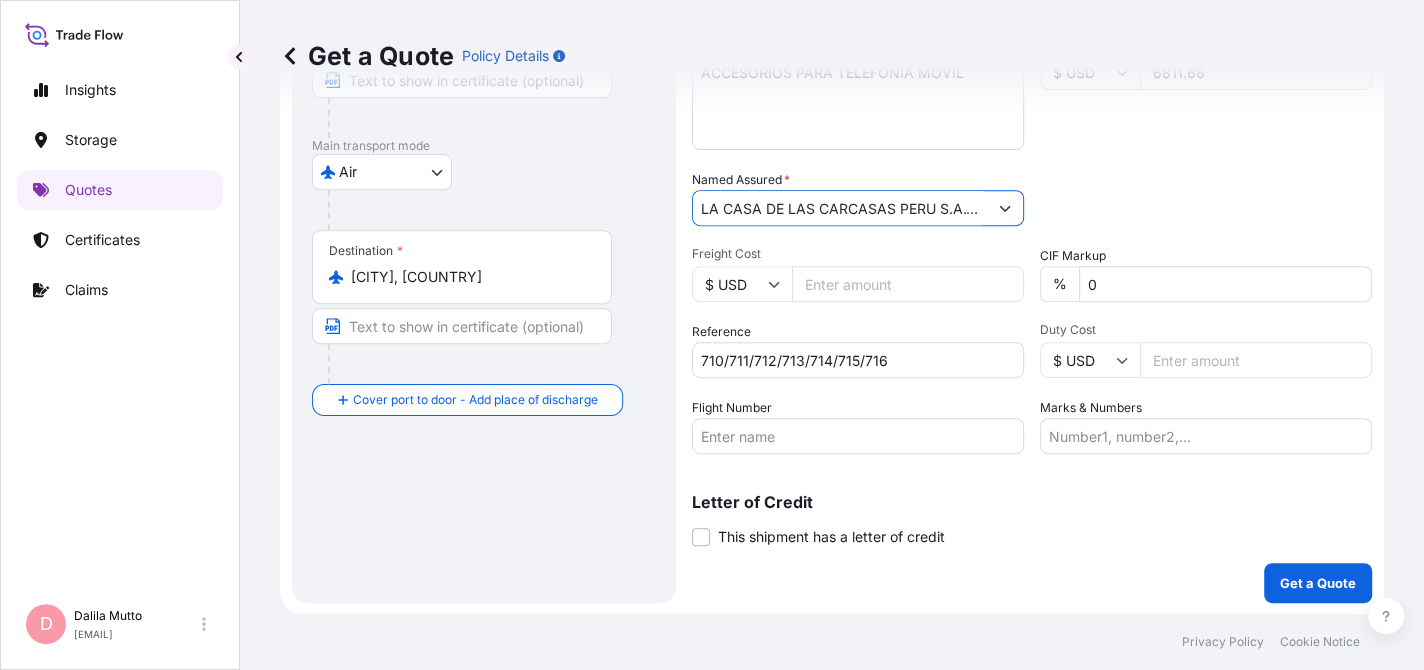 scroll, scrollTop: 441, scrollLeft: 0, axis: vertical 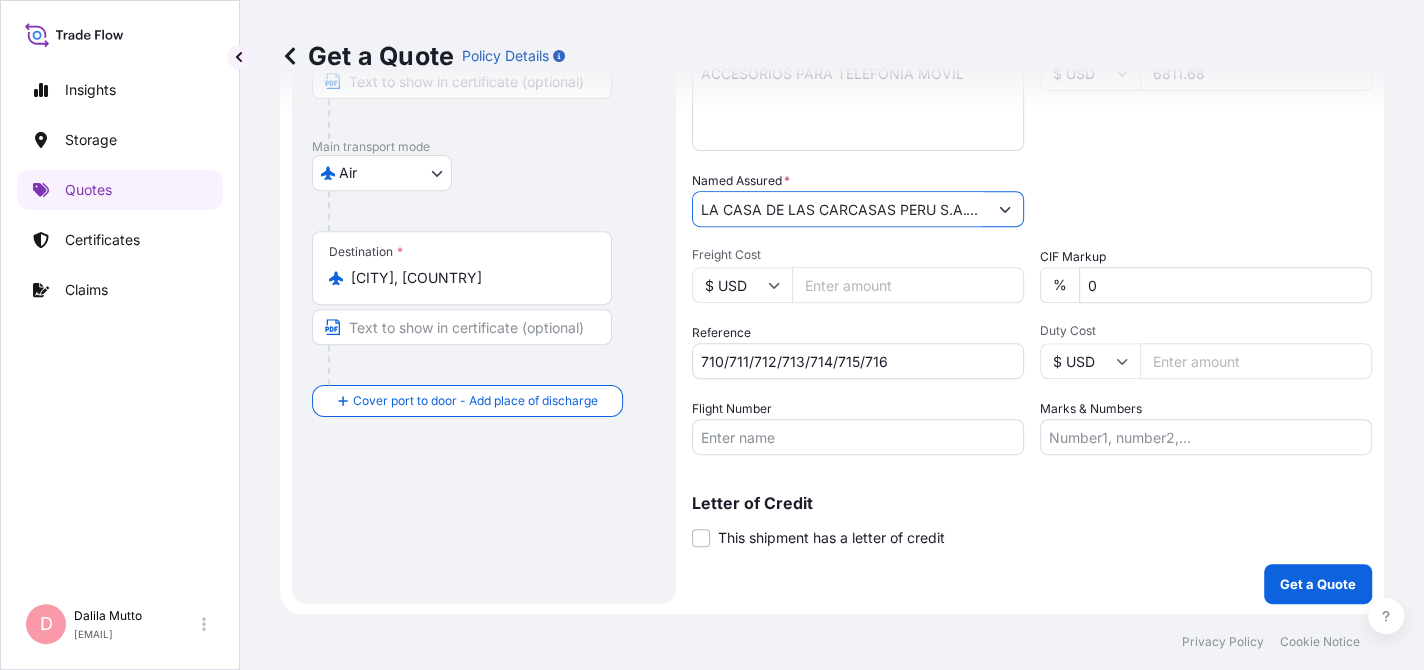type on "LA CASA DE LAS CARCASAS PERU S.A.C." 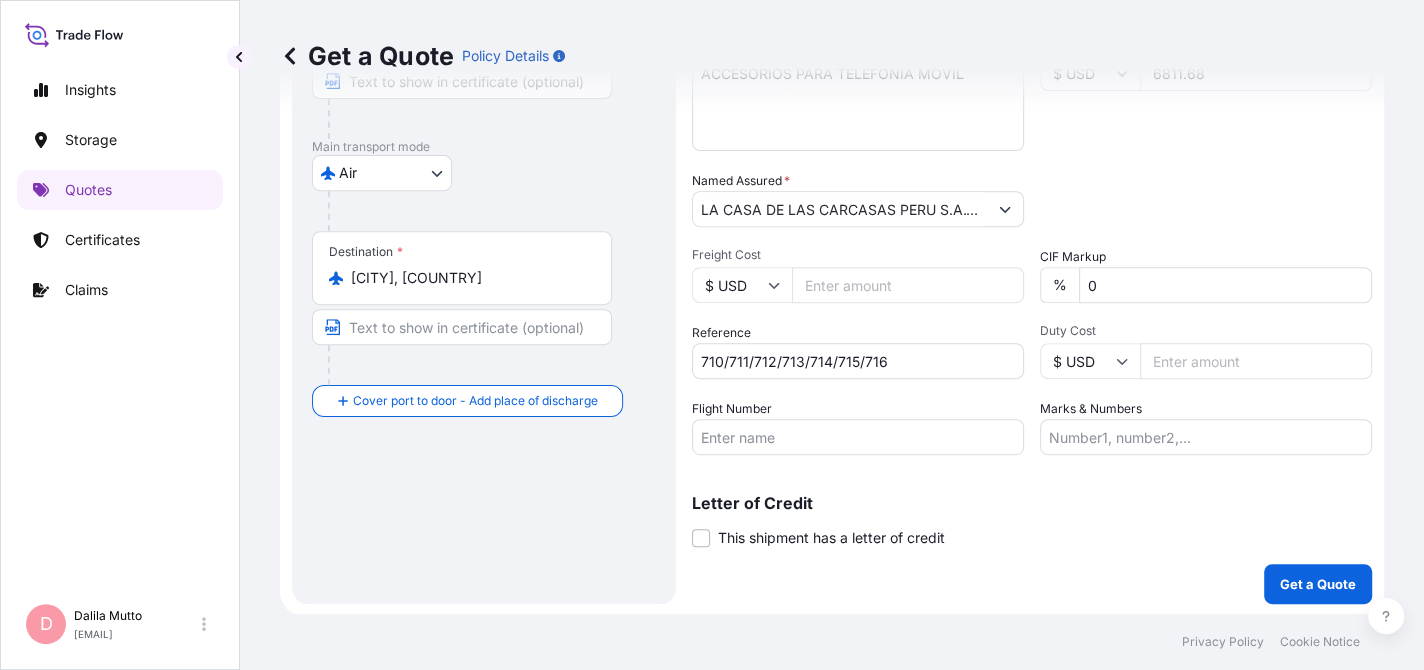 drag, startPoint x: 827, startPoint y: 381, endPoint x: 774, endPoint y: 281, distance: 113.17685 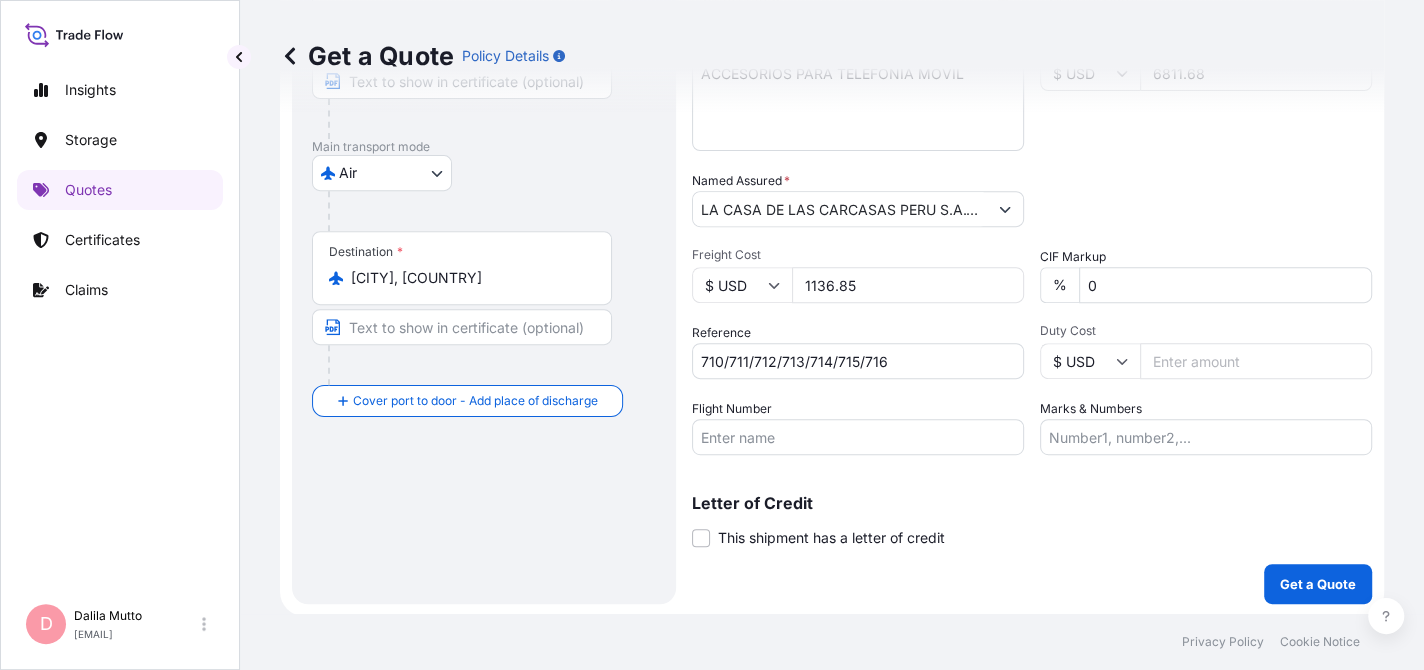 type on "1136.85" 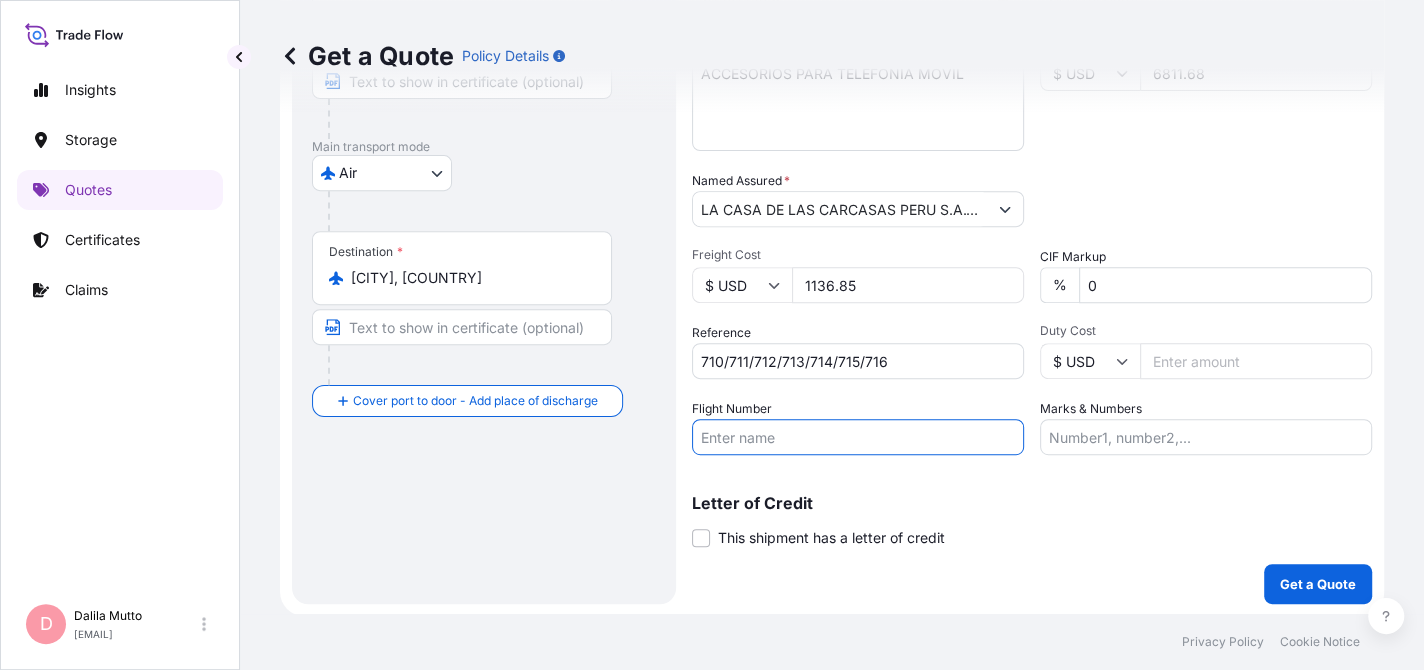 paste on "LA-2442" 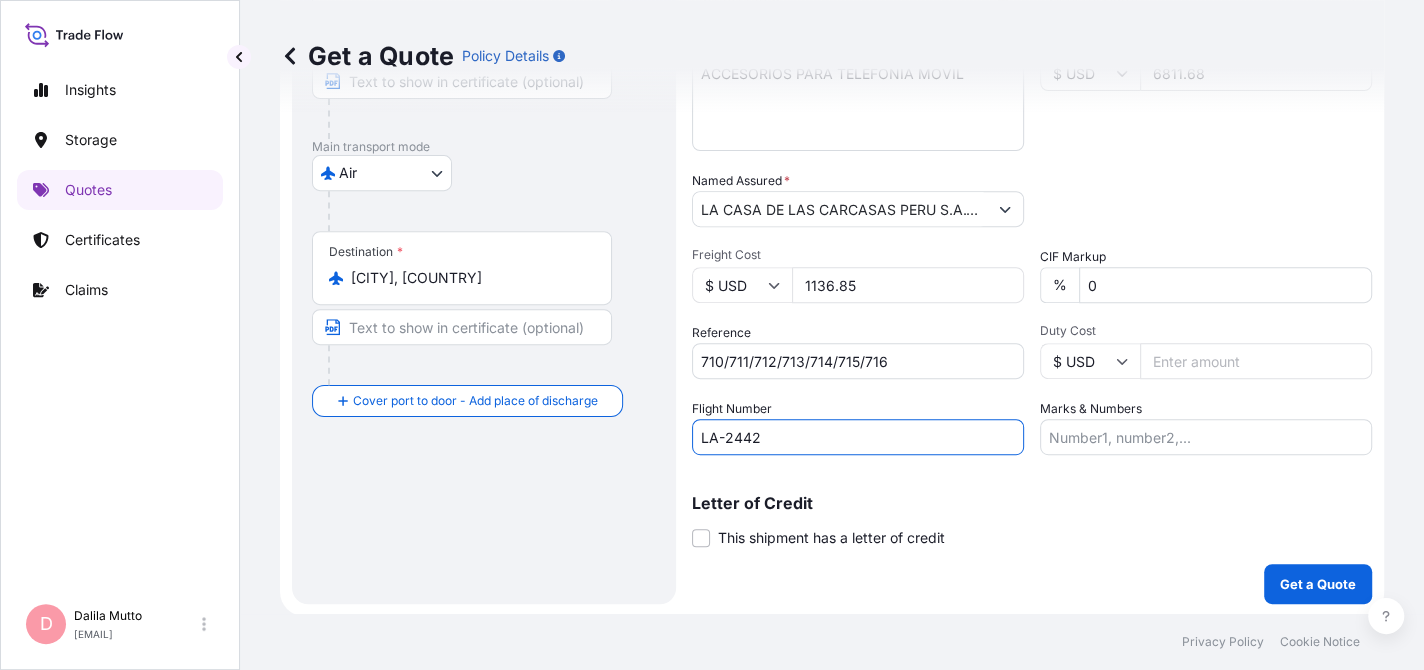 type on "LA-2442" 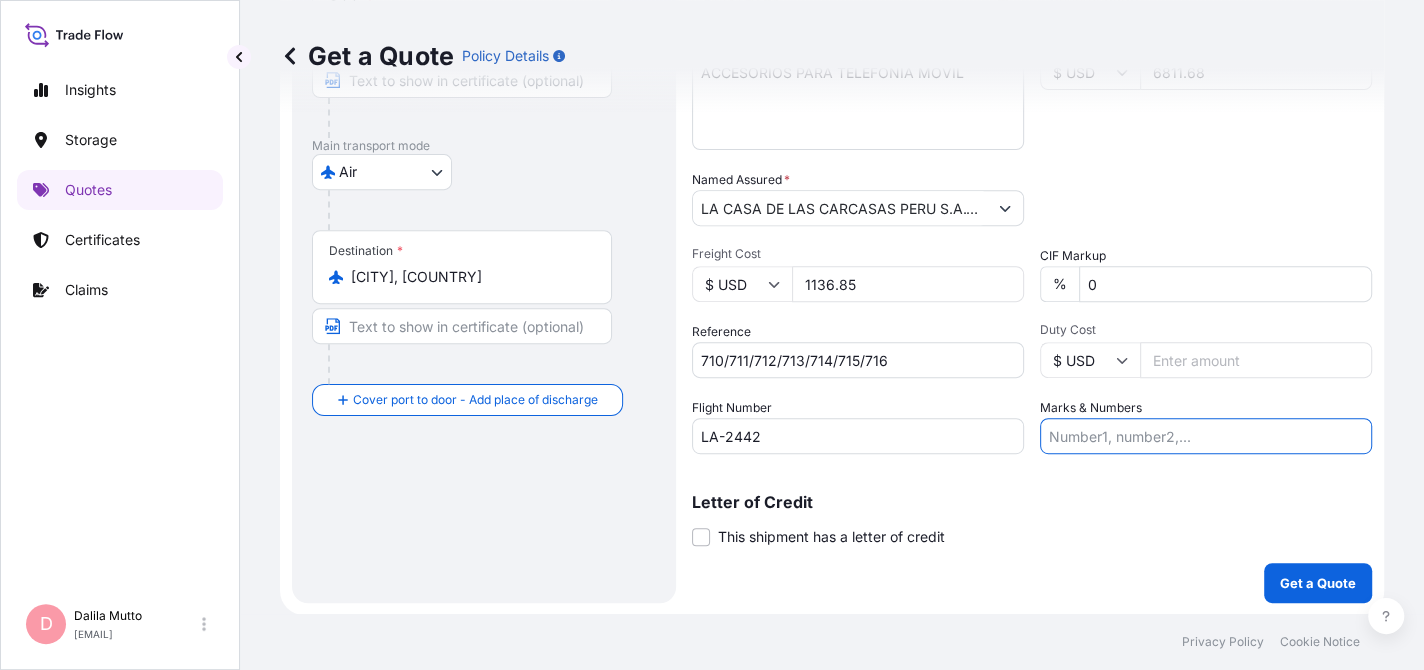 click on "Marks & Numbers" at bounding box center [1206, 436] 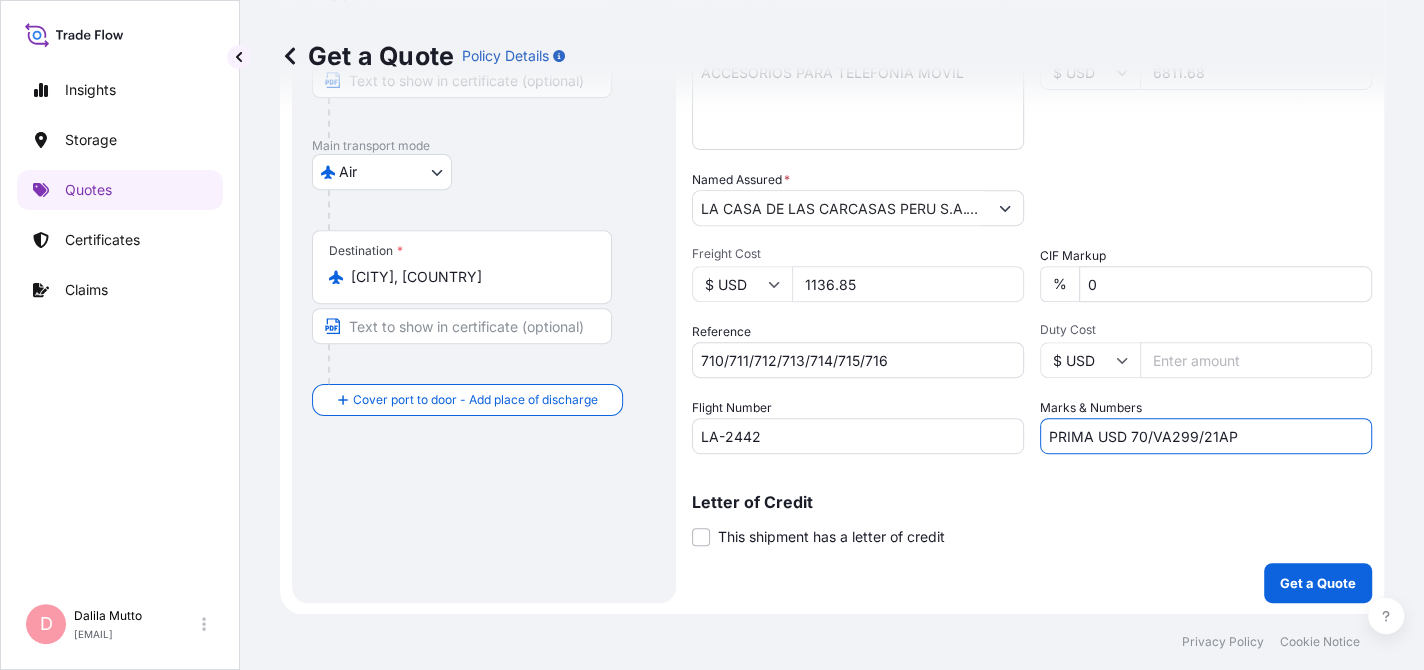 type on "PRIMA USD 70/VA299/21AP" 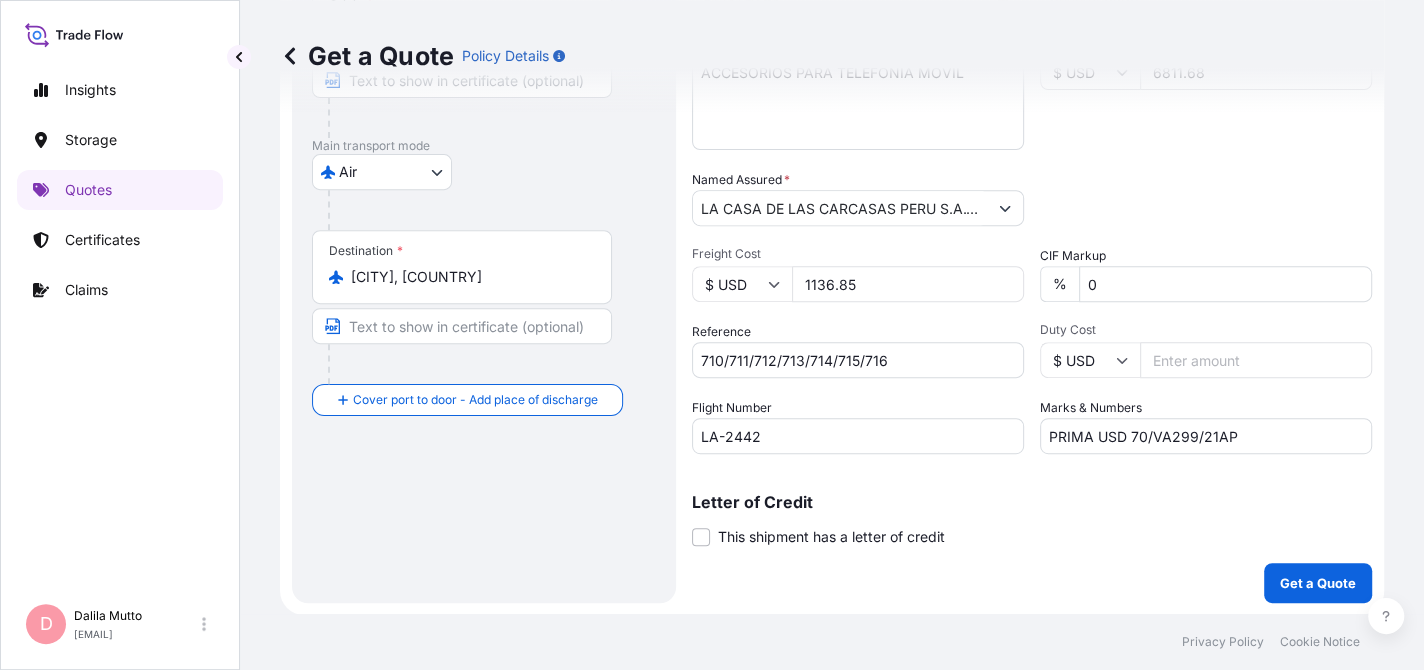 click on "Letter of Credit This shipment has a letter of credit Letter of credit * Letter of credit may not exceed 12000 characters" at bounding box center (1032, 520) 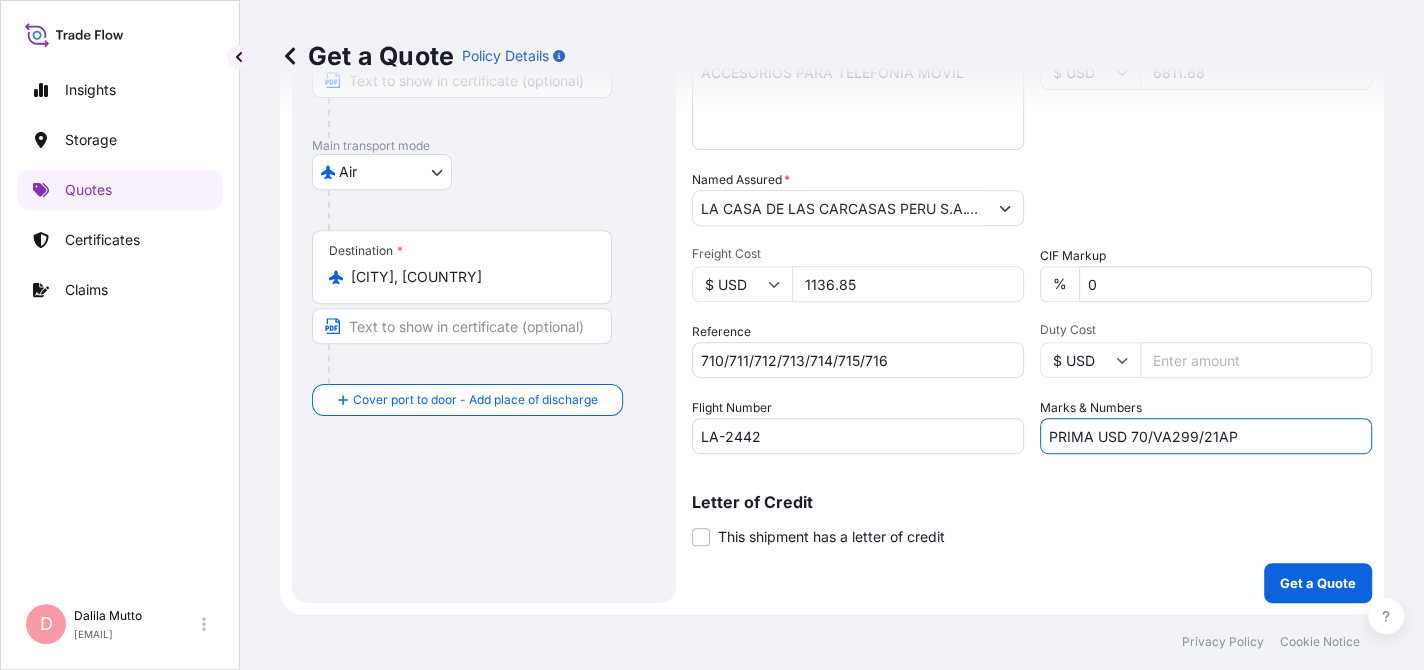 click on "PRIMA USD 70/VA299/21AP" at bounding box center [1206, 436] 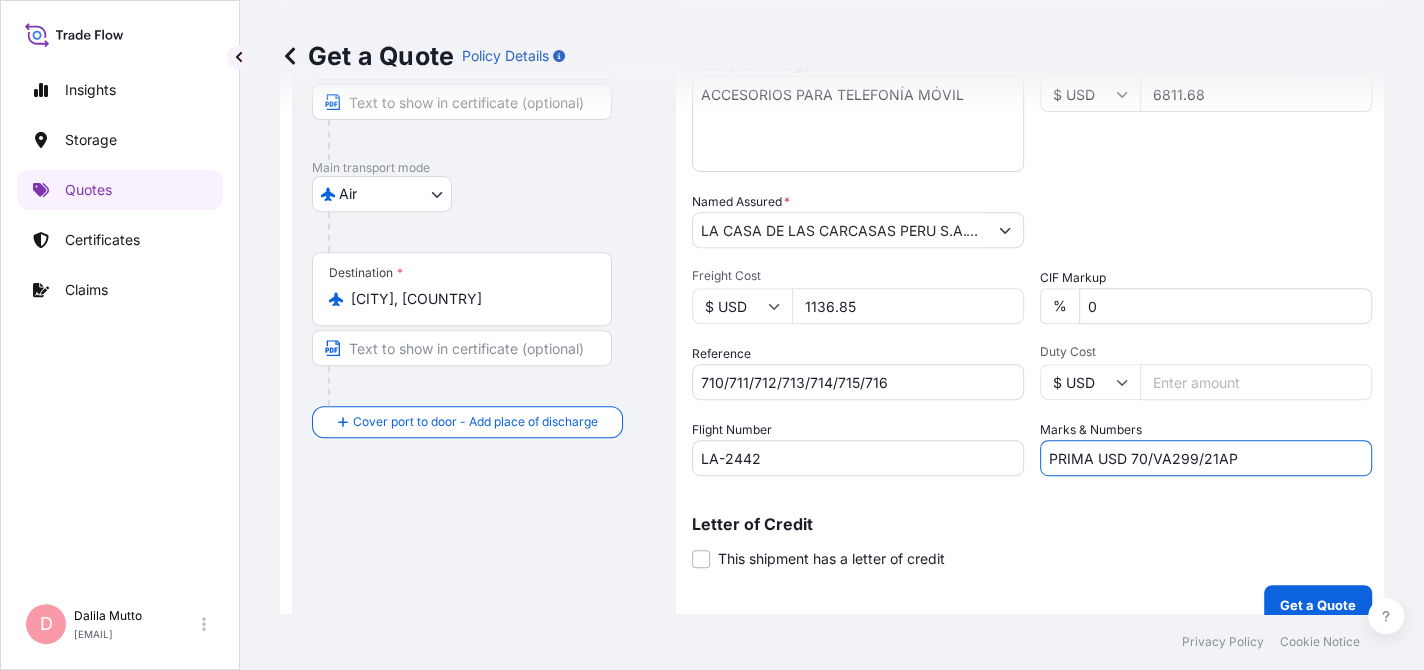 scroll, scrollTop: 442, scrollLeft: 0, axis: vertical 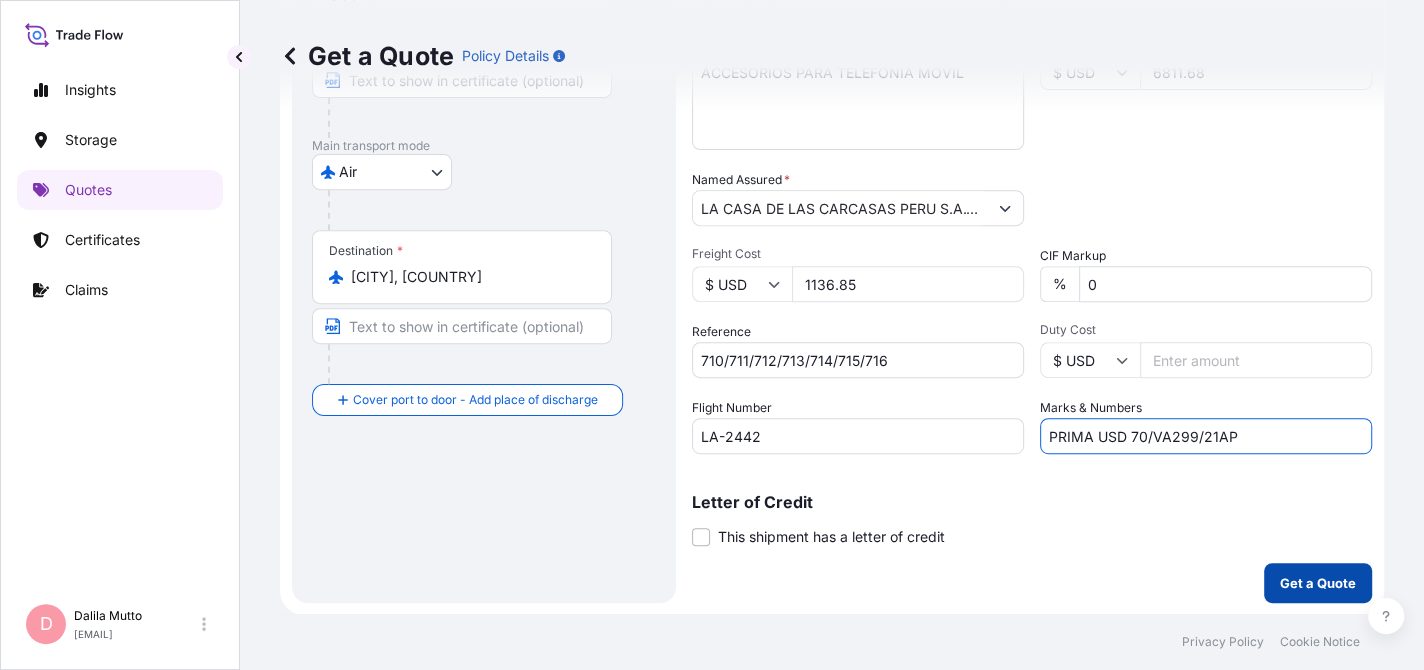 click on "Get a Quote" at bounding box center [1318, 583] 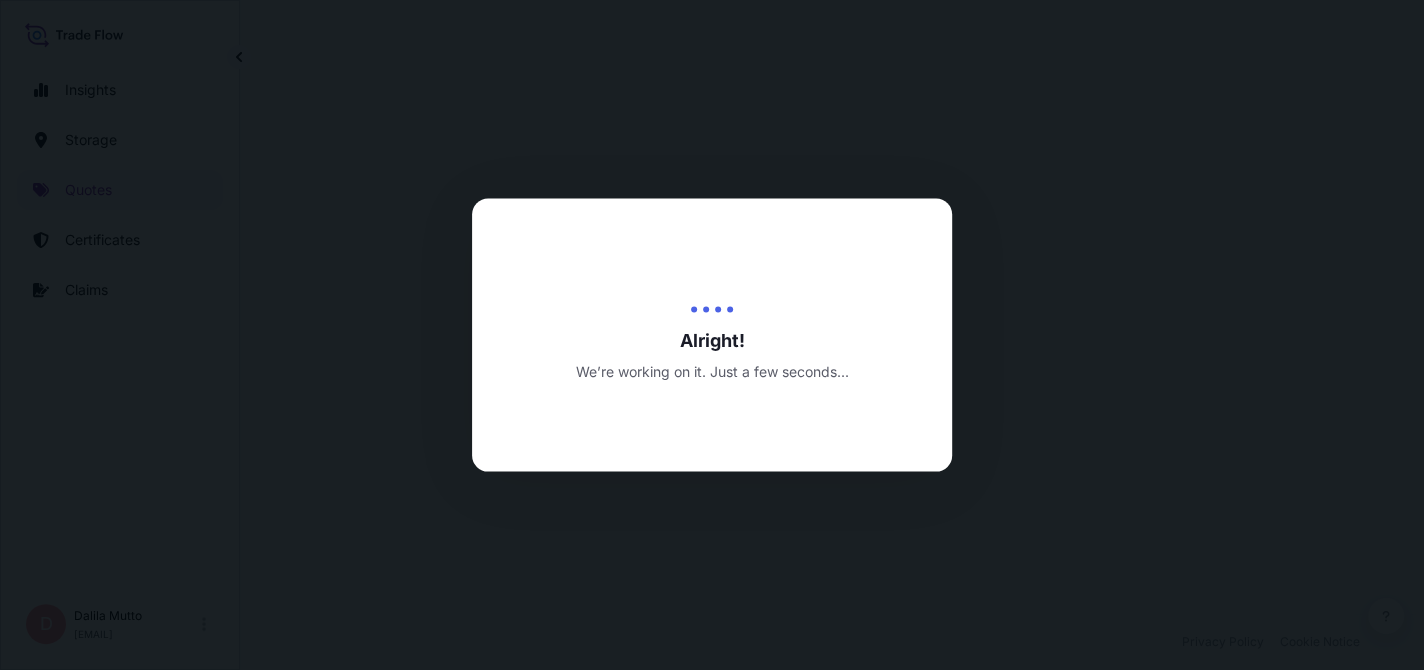scroll, scrollTop: 0, scrollLeft: 0, axis: both 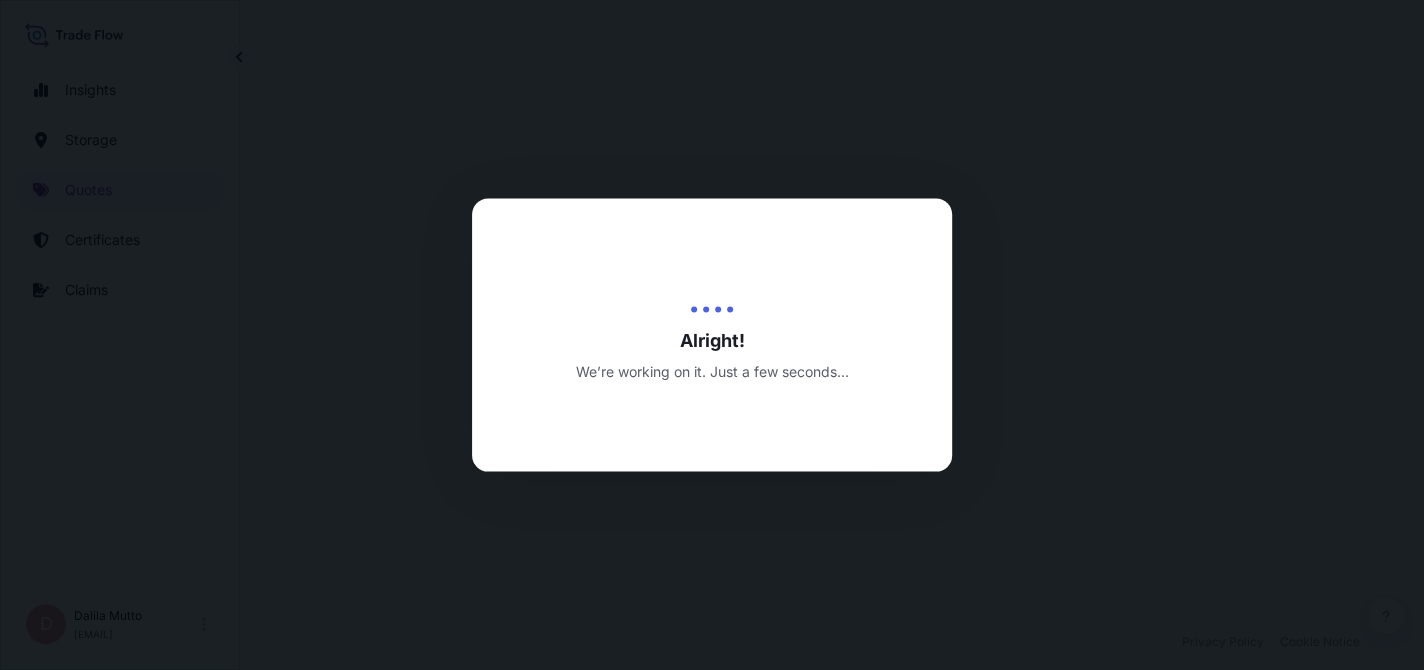 select on "Road / Inland" 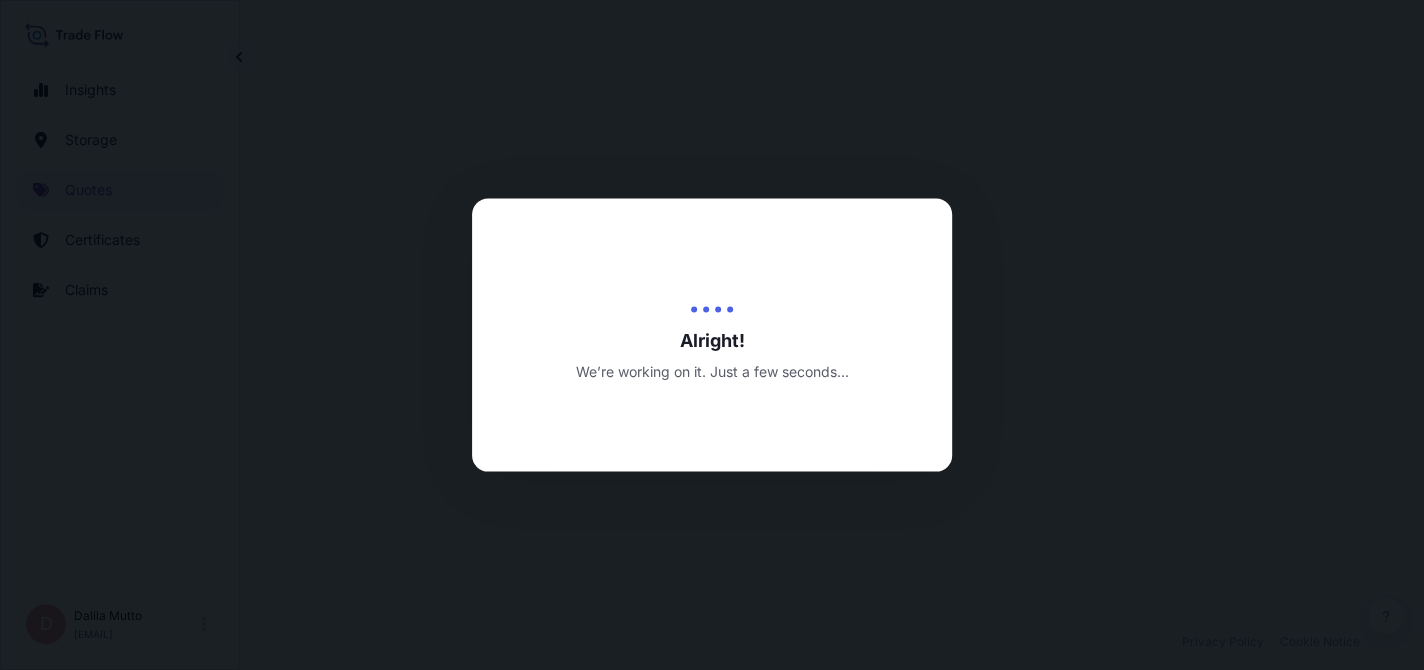 select on "Air" 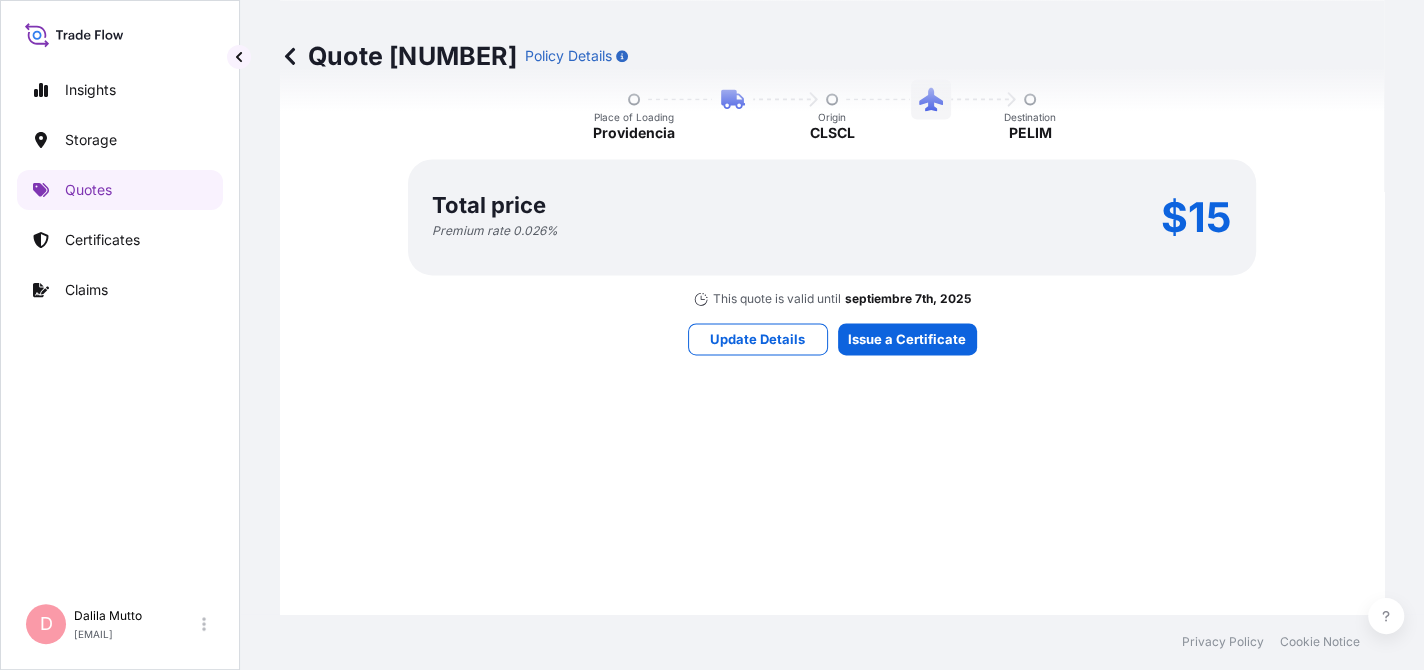 scroll, scrollTop: 2002, scrollLeft: 0, axis: vertical 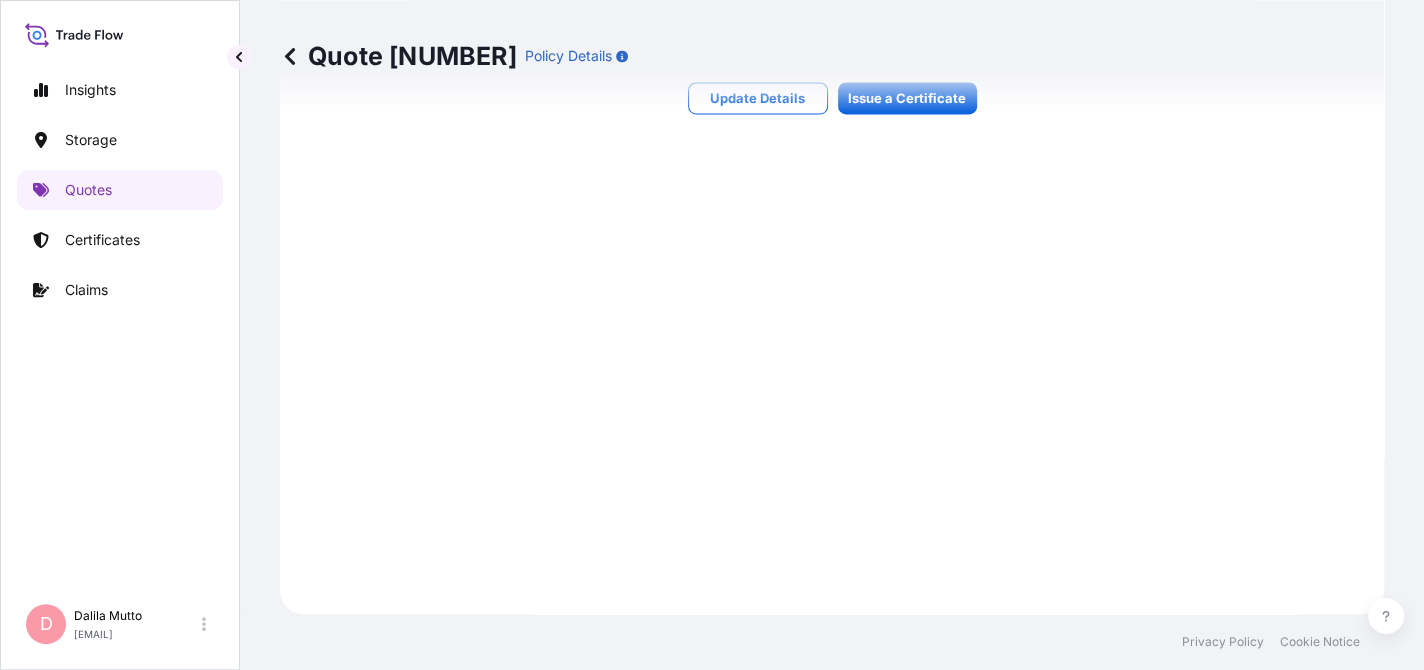 click on "Here's your insurance offer Primary Assured PERU All risk coverage Cargo Category General Cargo/Hazardous Material Insured Value $ 7 , 948 . 53 Named Assured LA CASA DE LAS CARCASAS PERU S.A.C. Freight Cost :  $ 1 , 136 . 85 Place of Loading Providencia Origin CLSCL Destination PELIM Total price Premium rate   0.026 % $15 This quote is valid until septiembre 7th, 2025 Update Details Issue a Certificate" at bounding box center (832, -144) 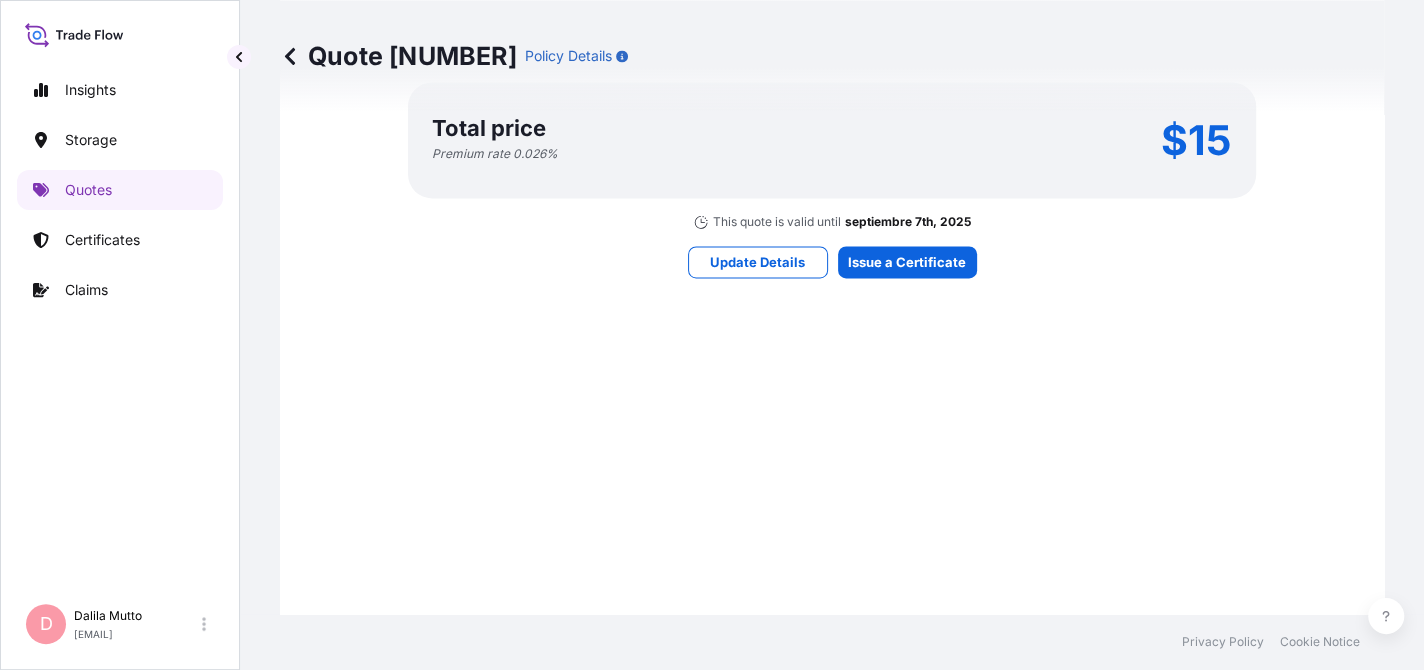 scroll, scrollTop: 1776, scrollLeft: 0, axis: vertical 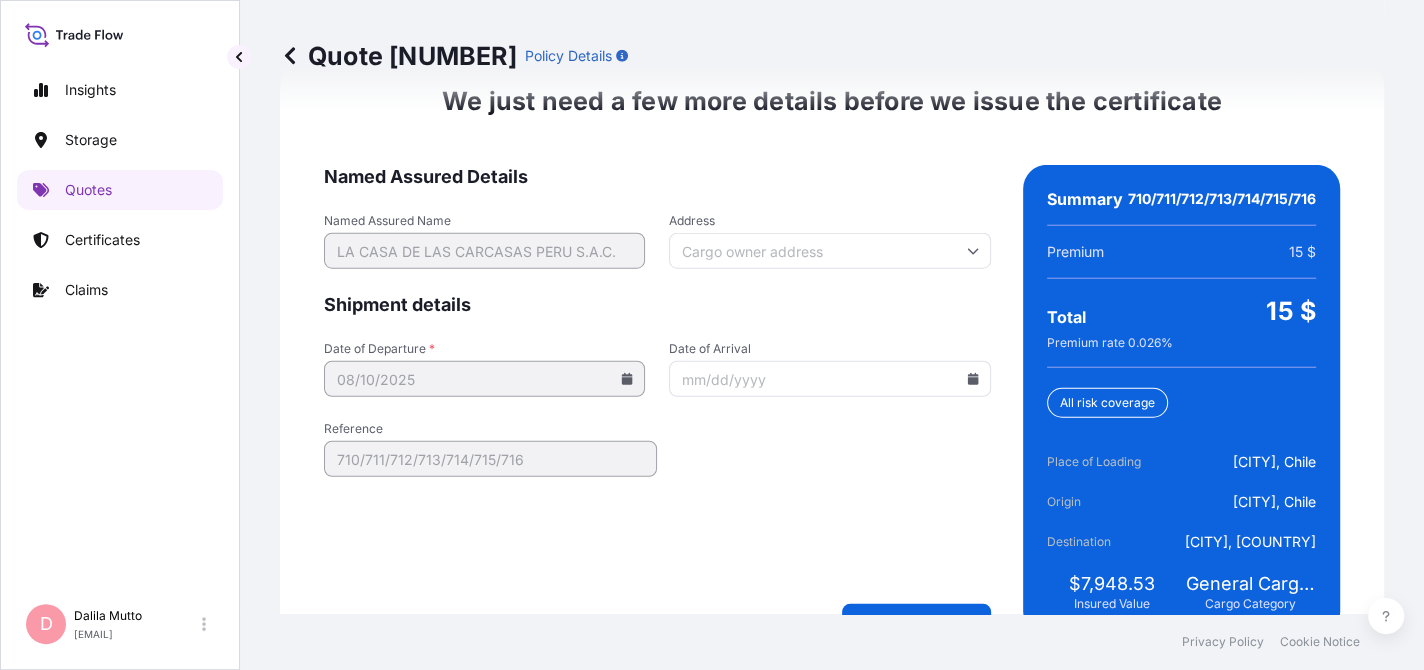 click on "Date of Arrival" at bounding box center [829, 379] 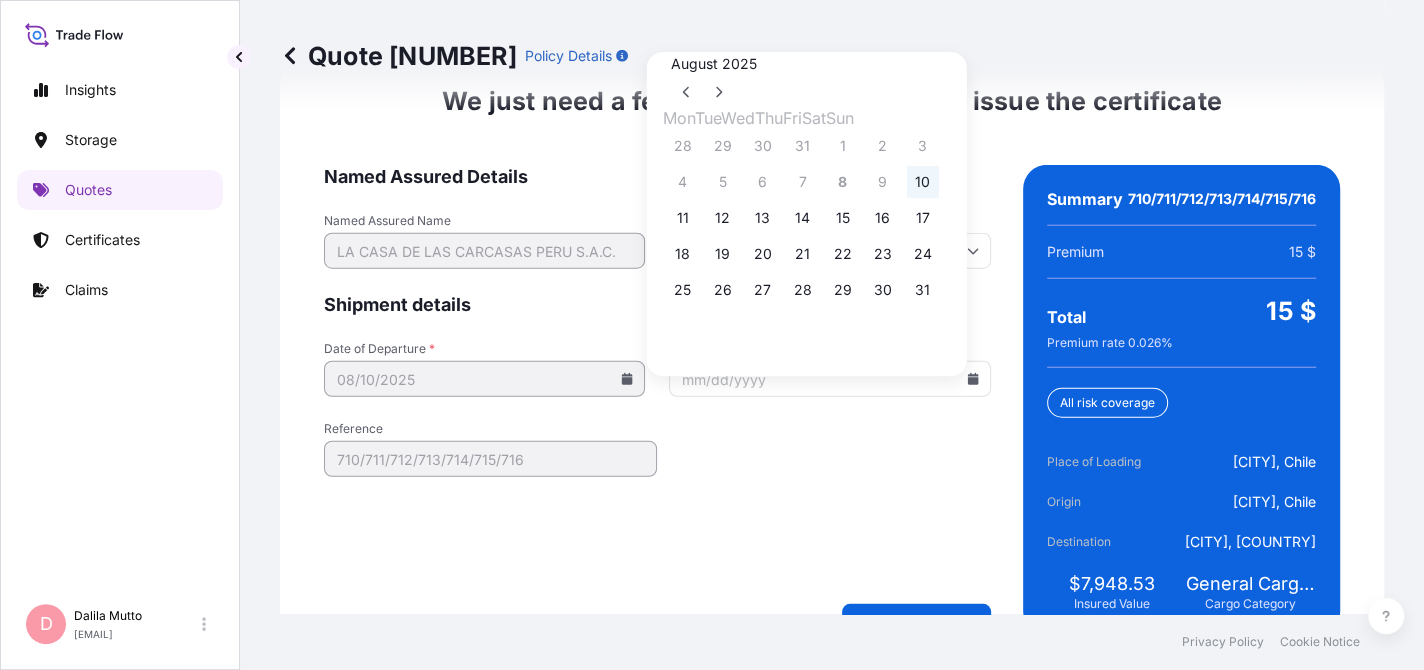 click on "10" at bounding box center [923, 182] 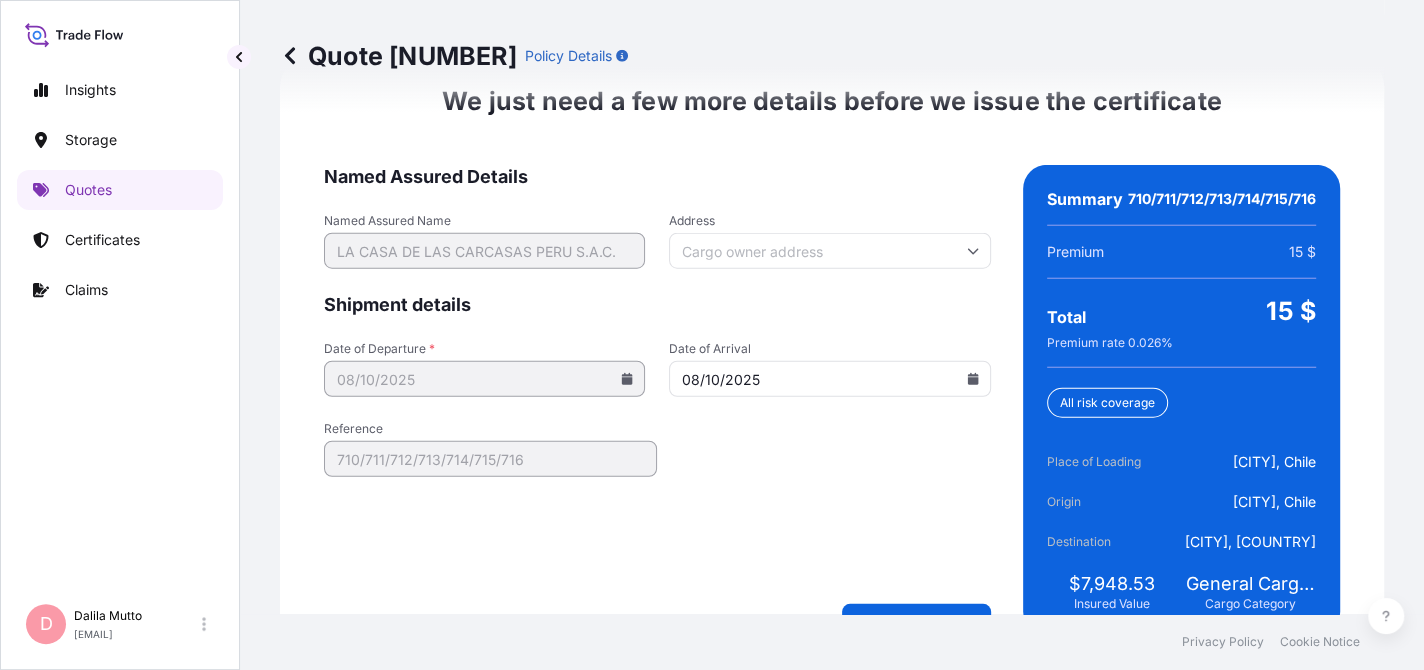 type on "08/10/2025" 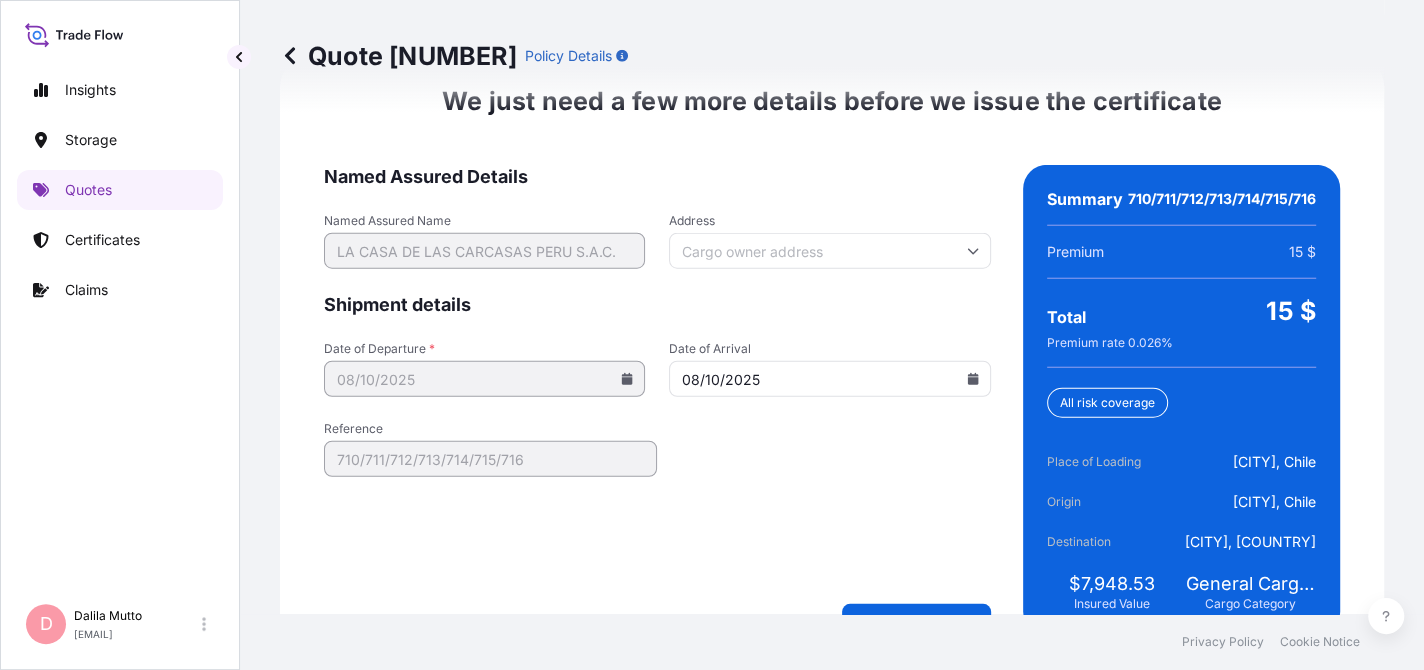 scroll, scrollTop: 3254, scrollLeft: 0, axis: vertical 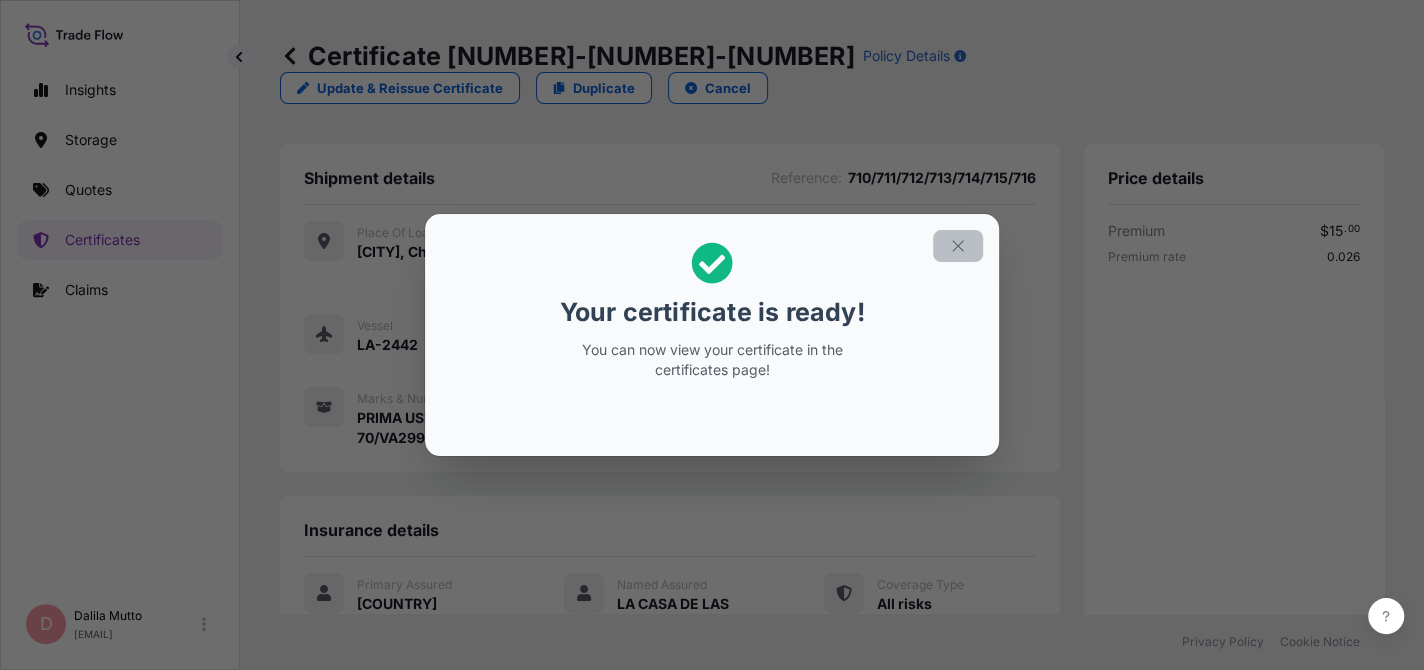 click 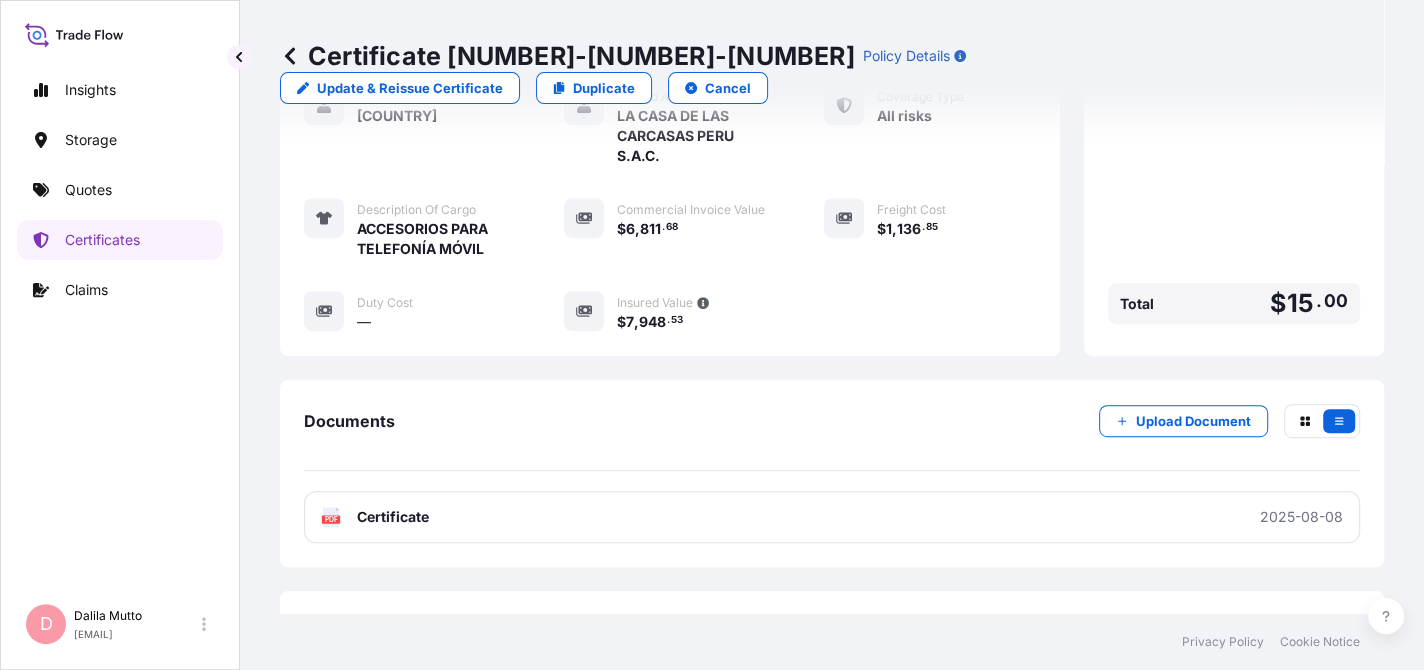 scroll, scrollTop: 502, scrollLeft: 0, axis: vertical 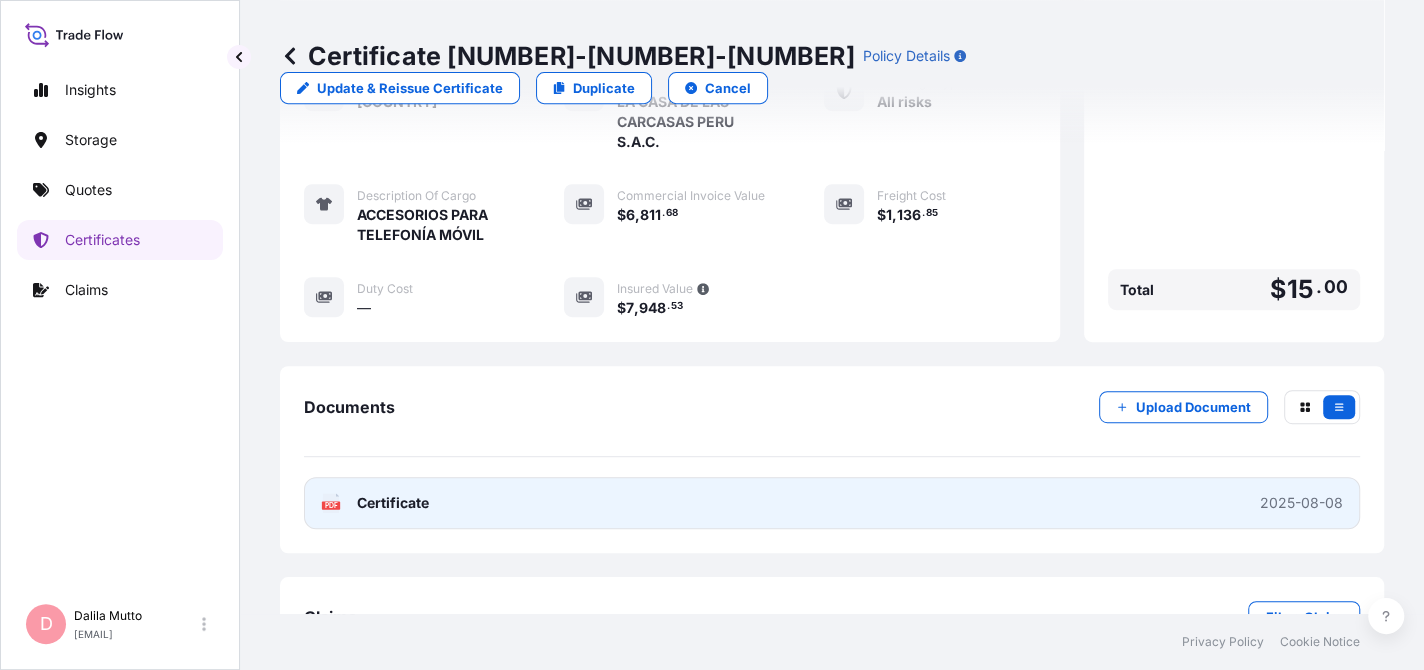 click on "PDF Certificate 2025-08-08" at bounding box center (832, 503) 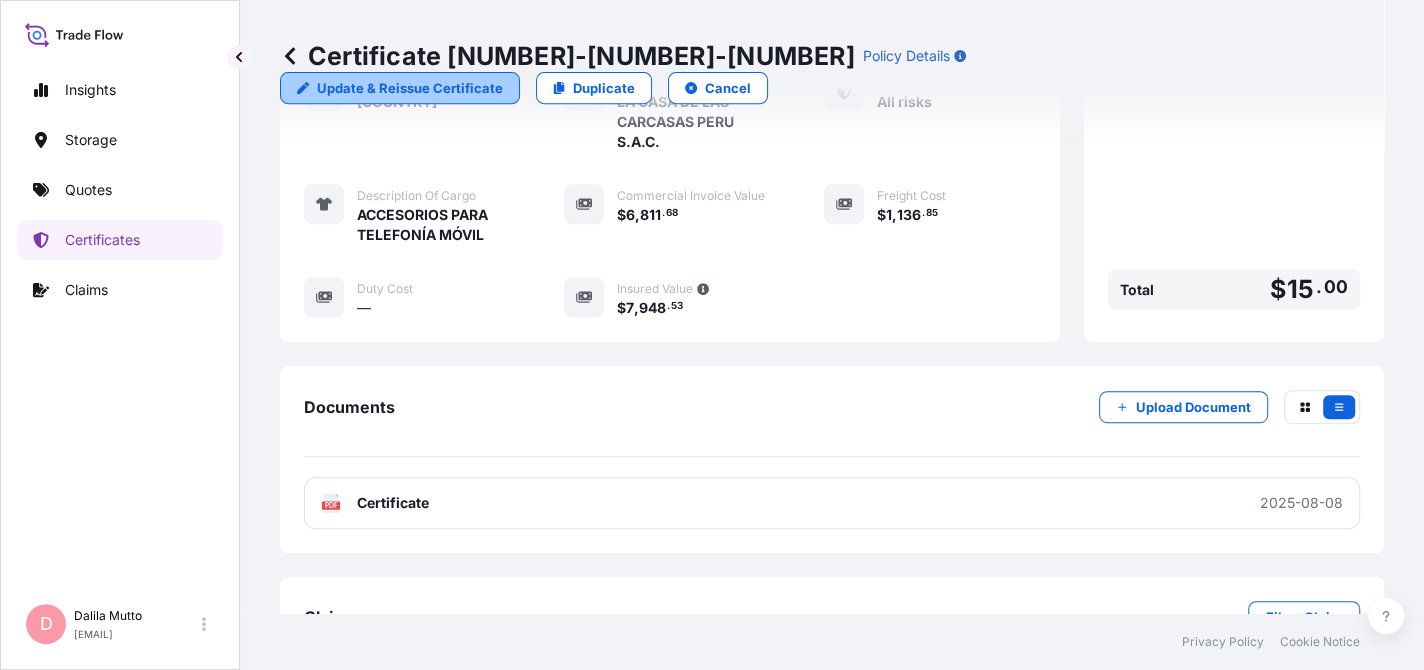 click on "Update & Reissue Certificate" at bounding box center (410, 88) 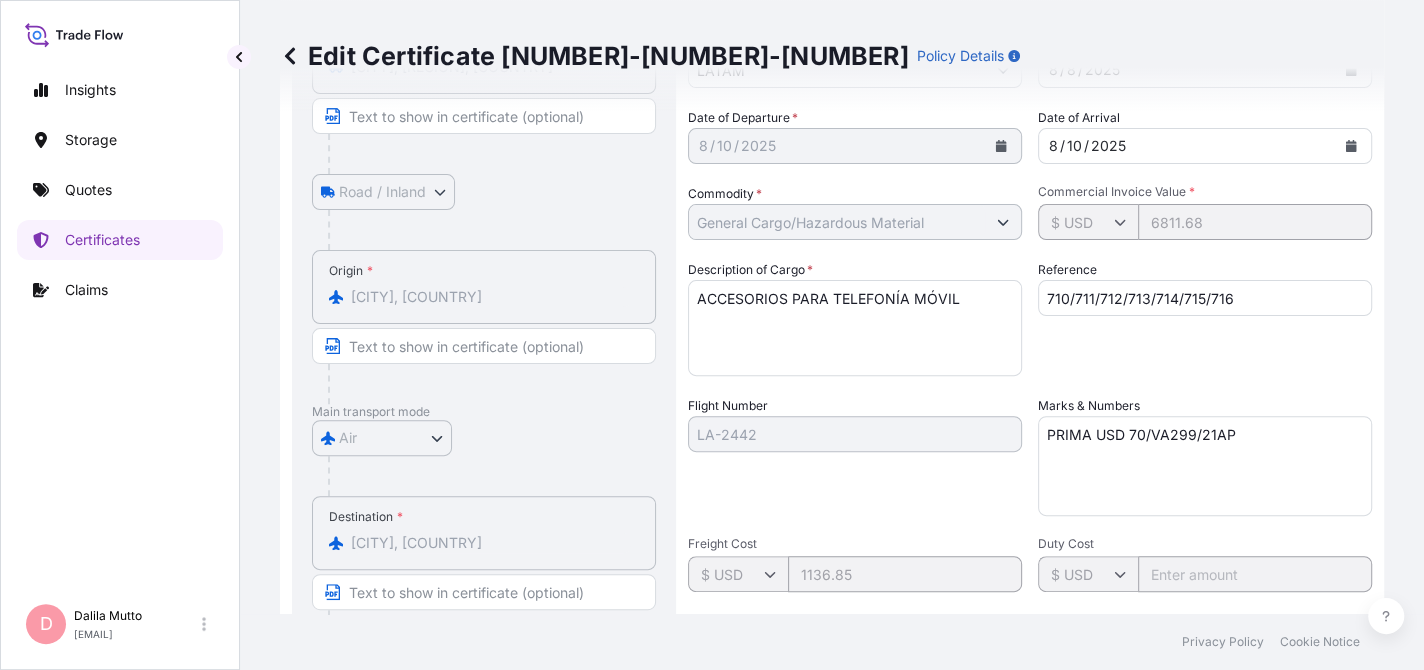 scroll, scrollTop: 237, scrollLeft: 0, axis: vertical 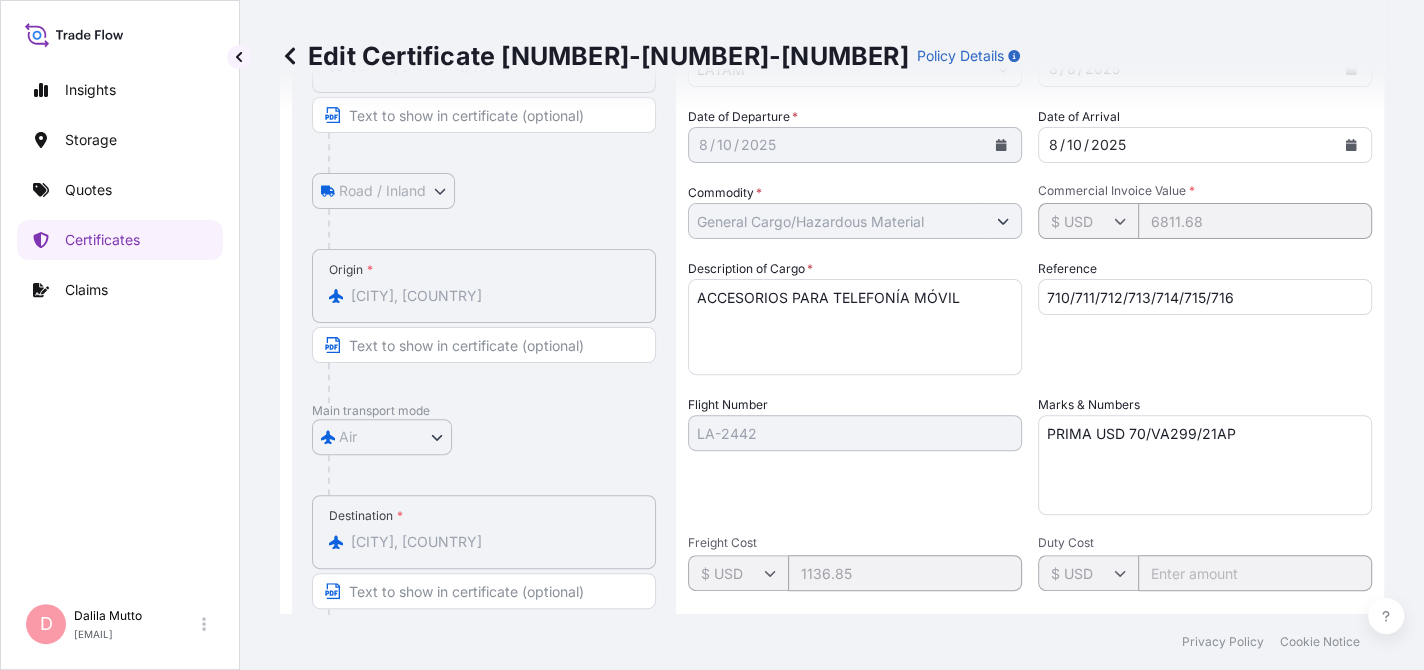click 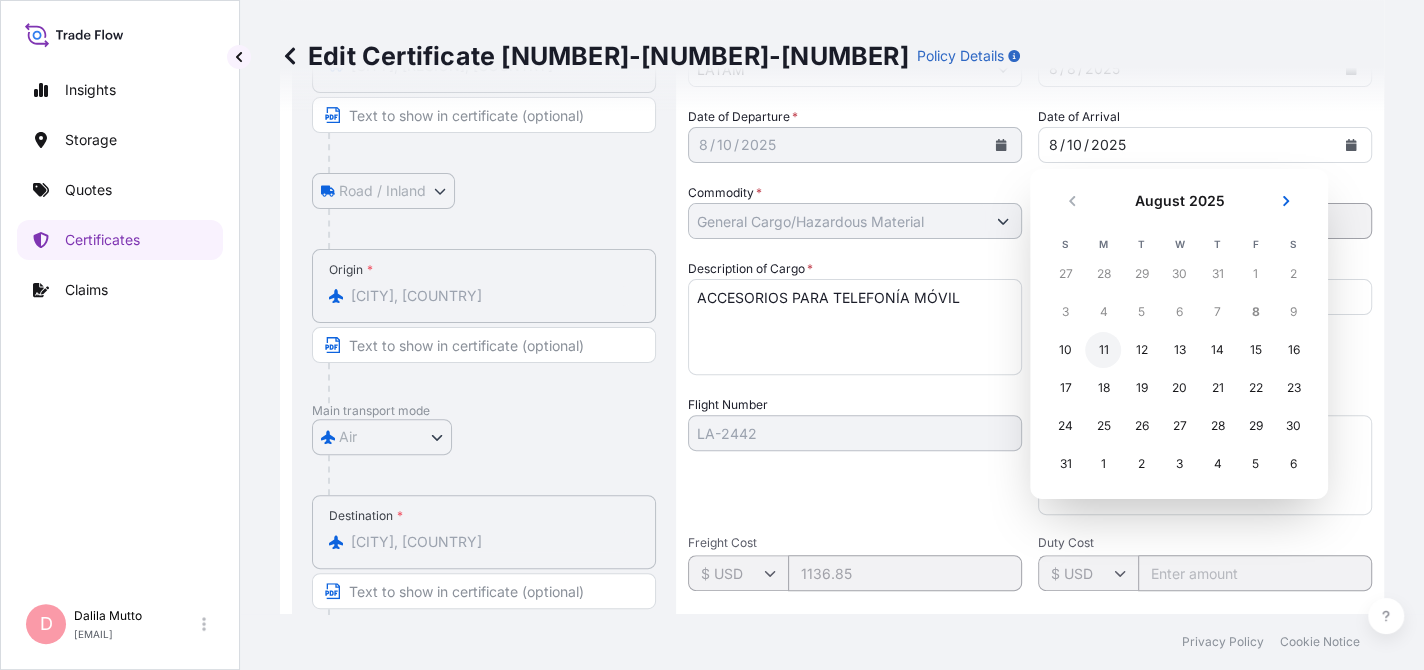 click on "11" at bounding box center [1103, 350] 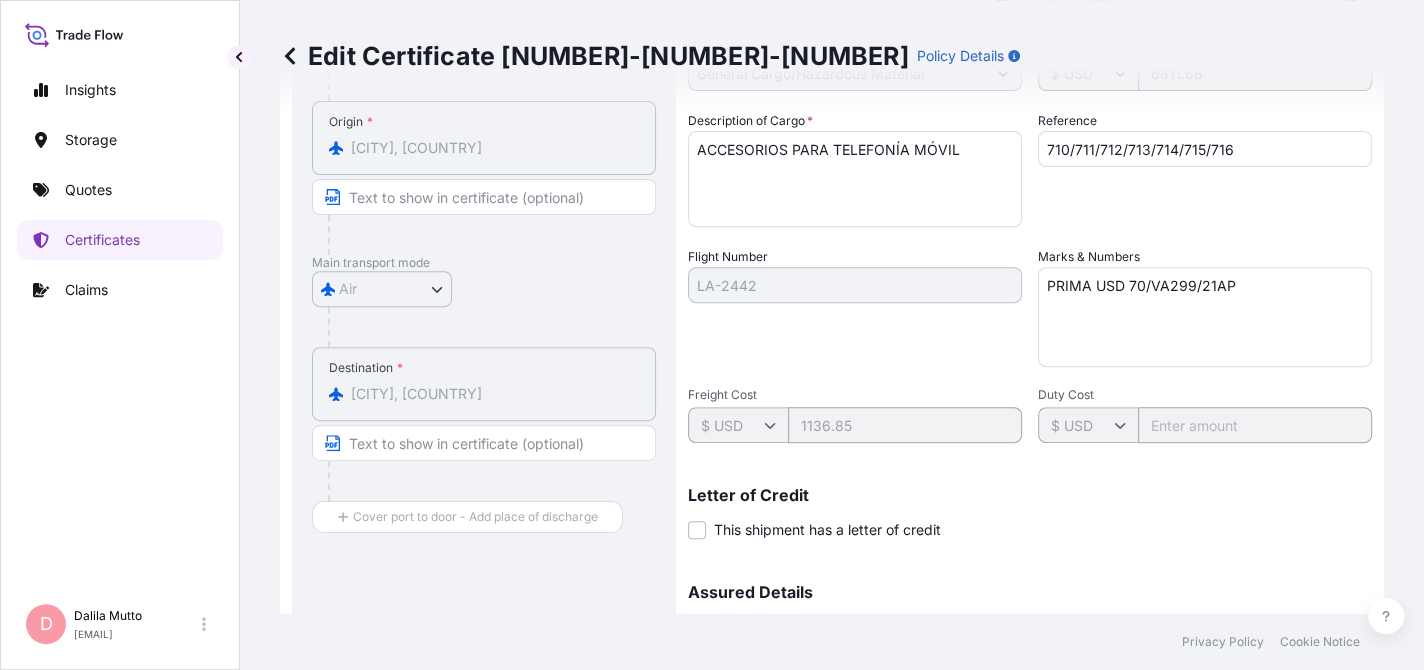 scroll, scrollTop: 598, scrollLeft: 0, axis: vertical 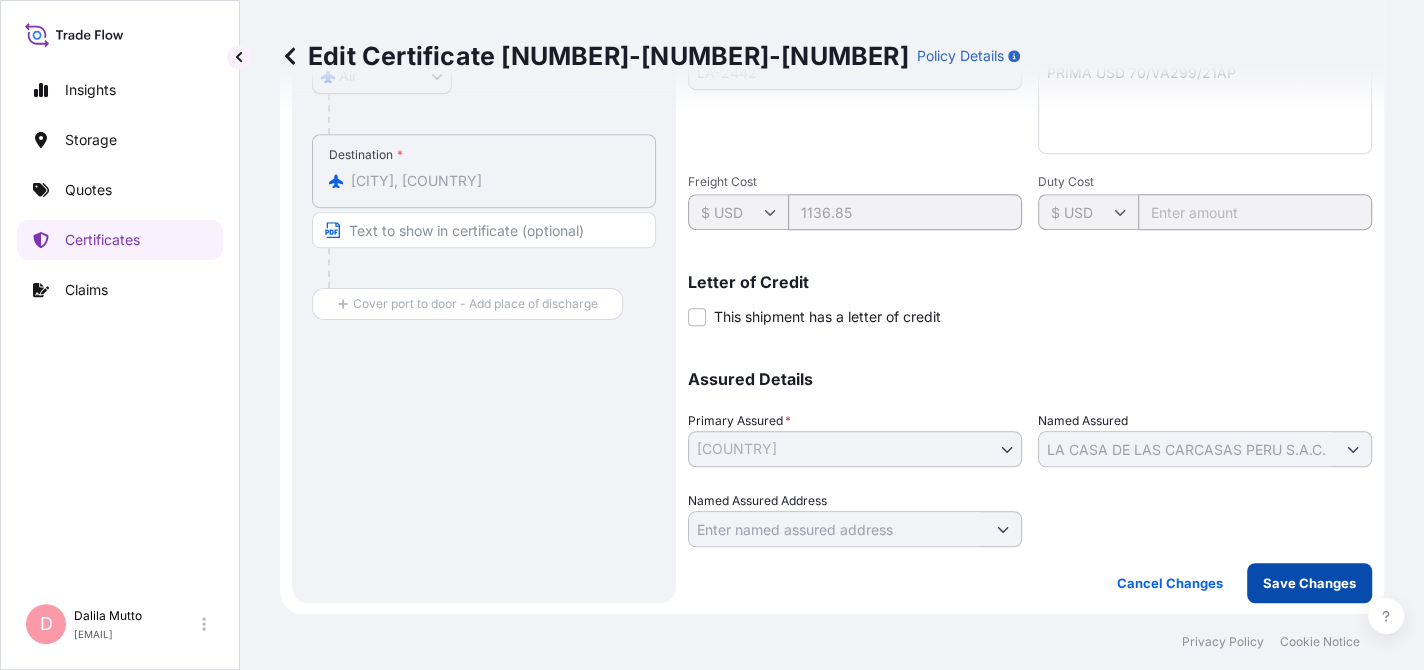 click on "Save Changes" at bounding box center (1309, 583) 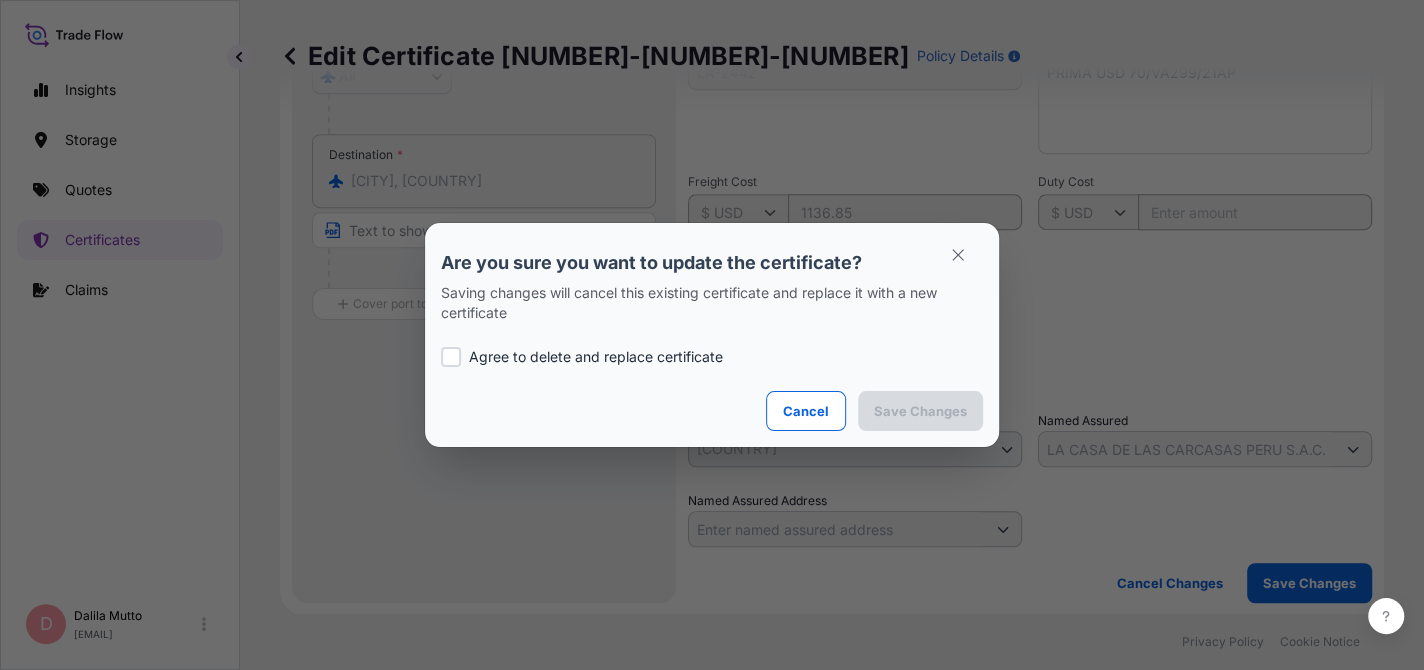 click on "Agree to delete and replace certificate" at bounding box center (596, 357) 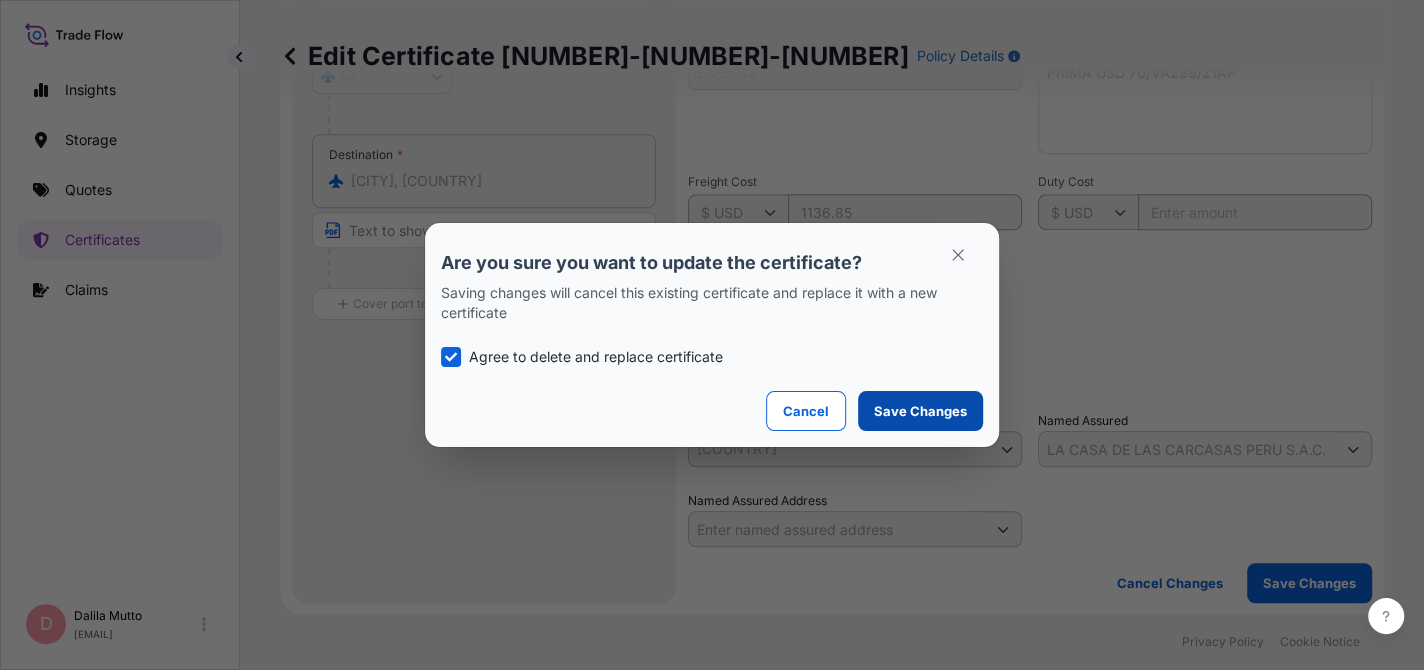 click on "Save Changes" at bounding box center [920, 411] 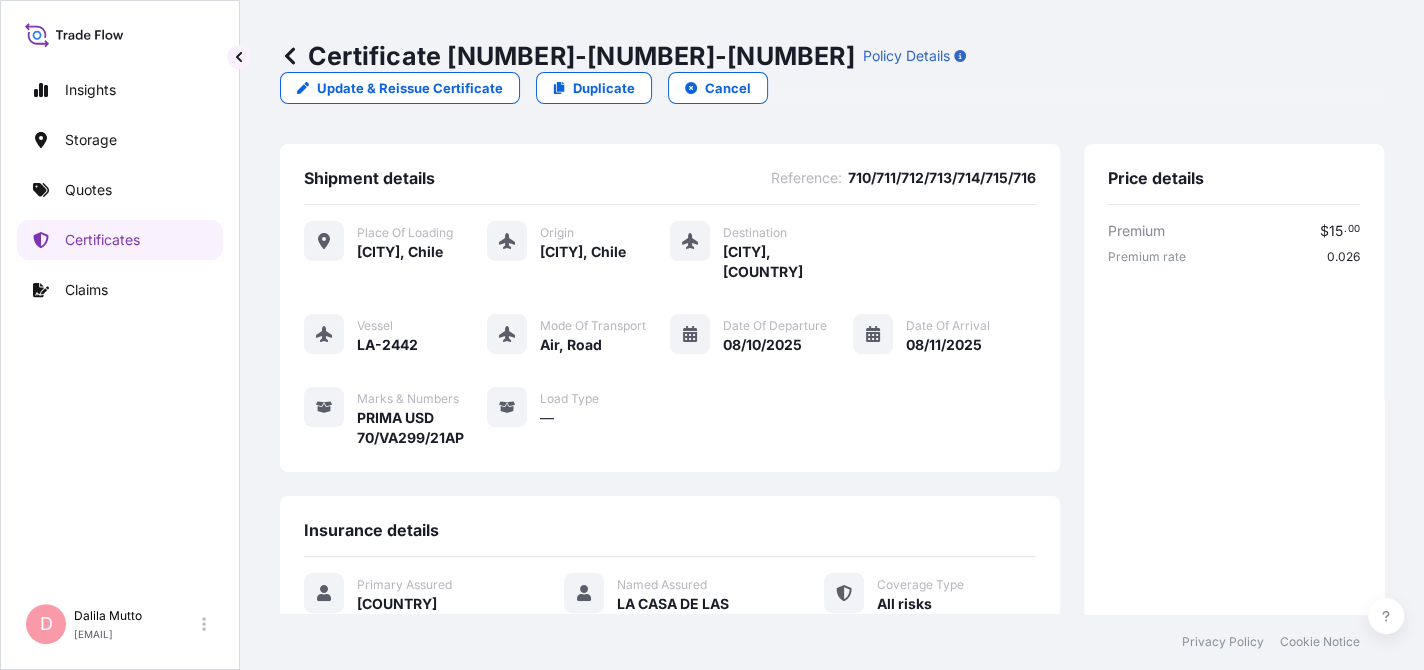 scroll, scrollTop: 511, scrollLeft: 0, axis: vertical 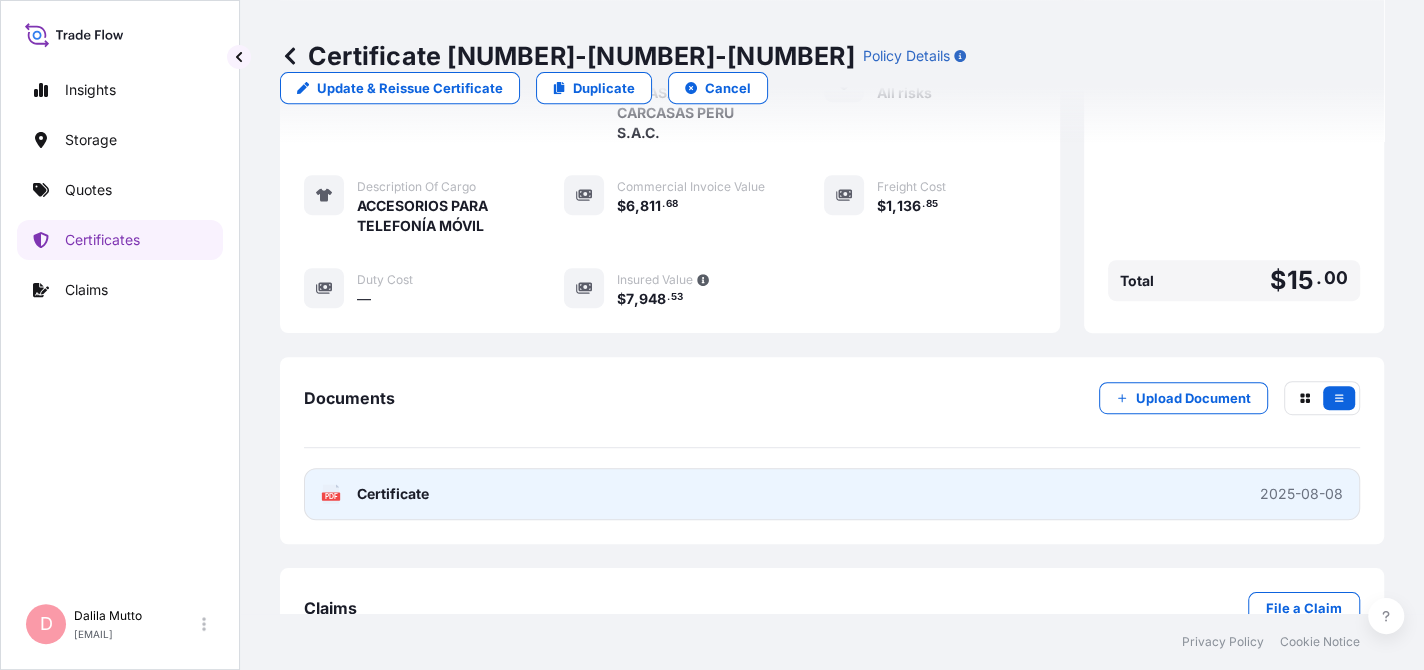 click on "PDF Certificate 2025-08-08" at bounding box center [832, 494] 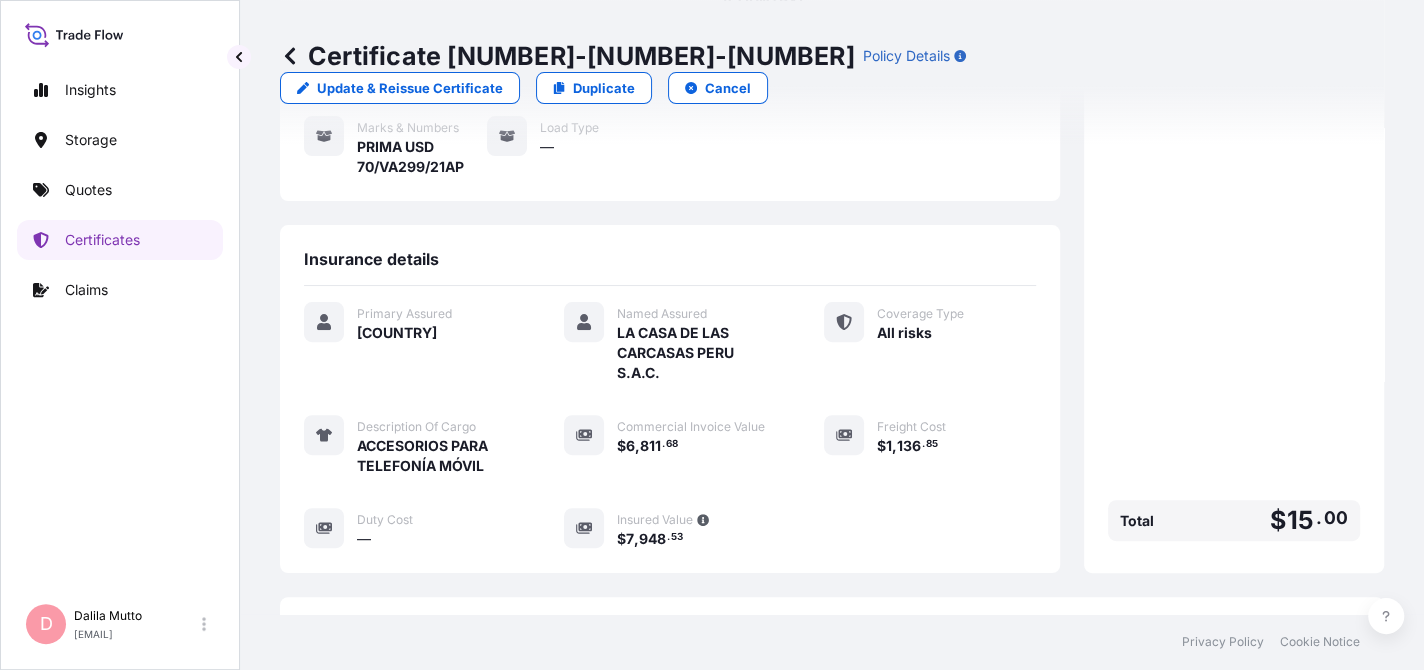 scroll, scrollTop: 270, scrollLeft: 0, axis: vertical 